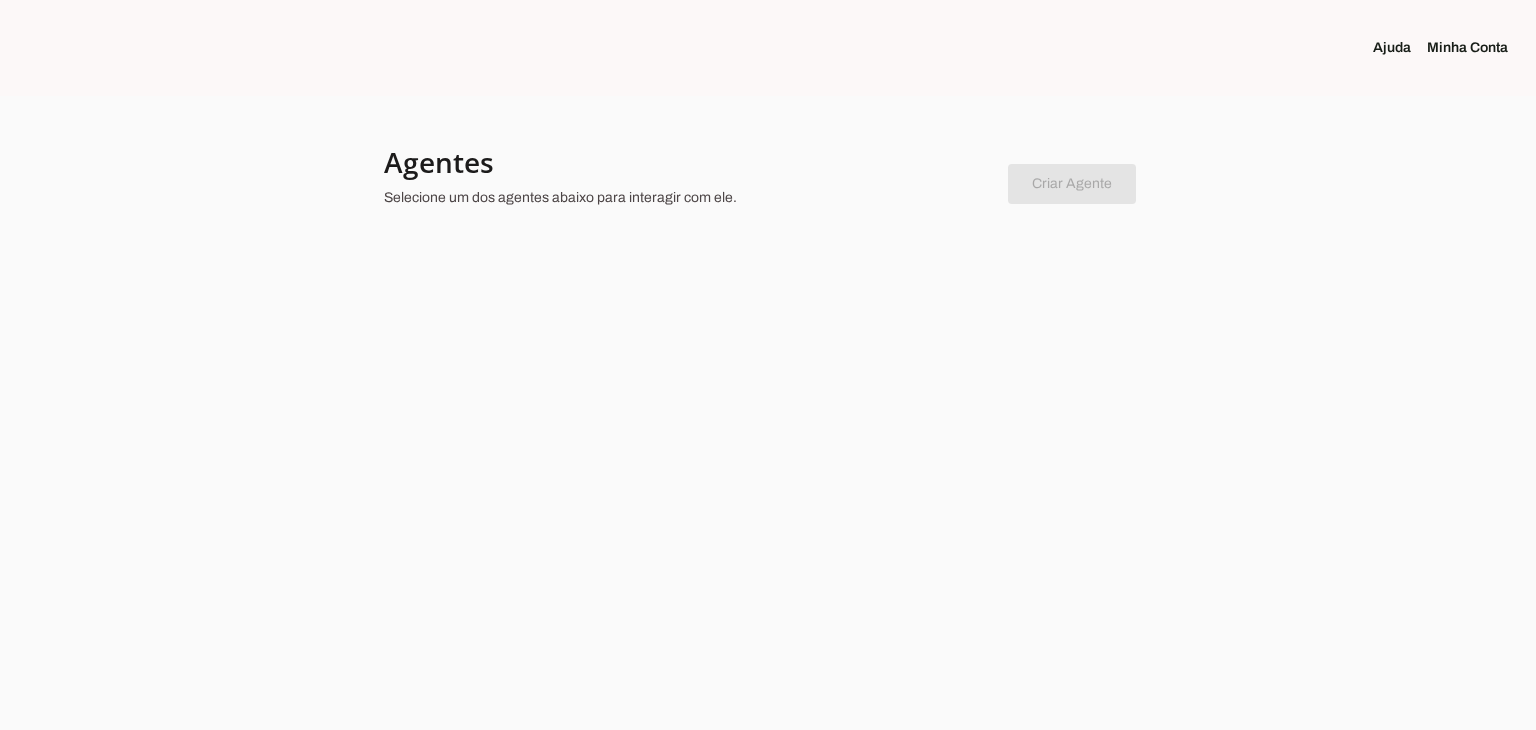 scroll, scrollTop: 0, scrollLeft: 0, axis: both 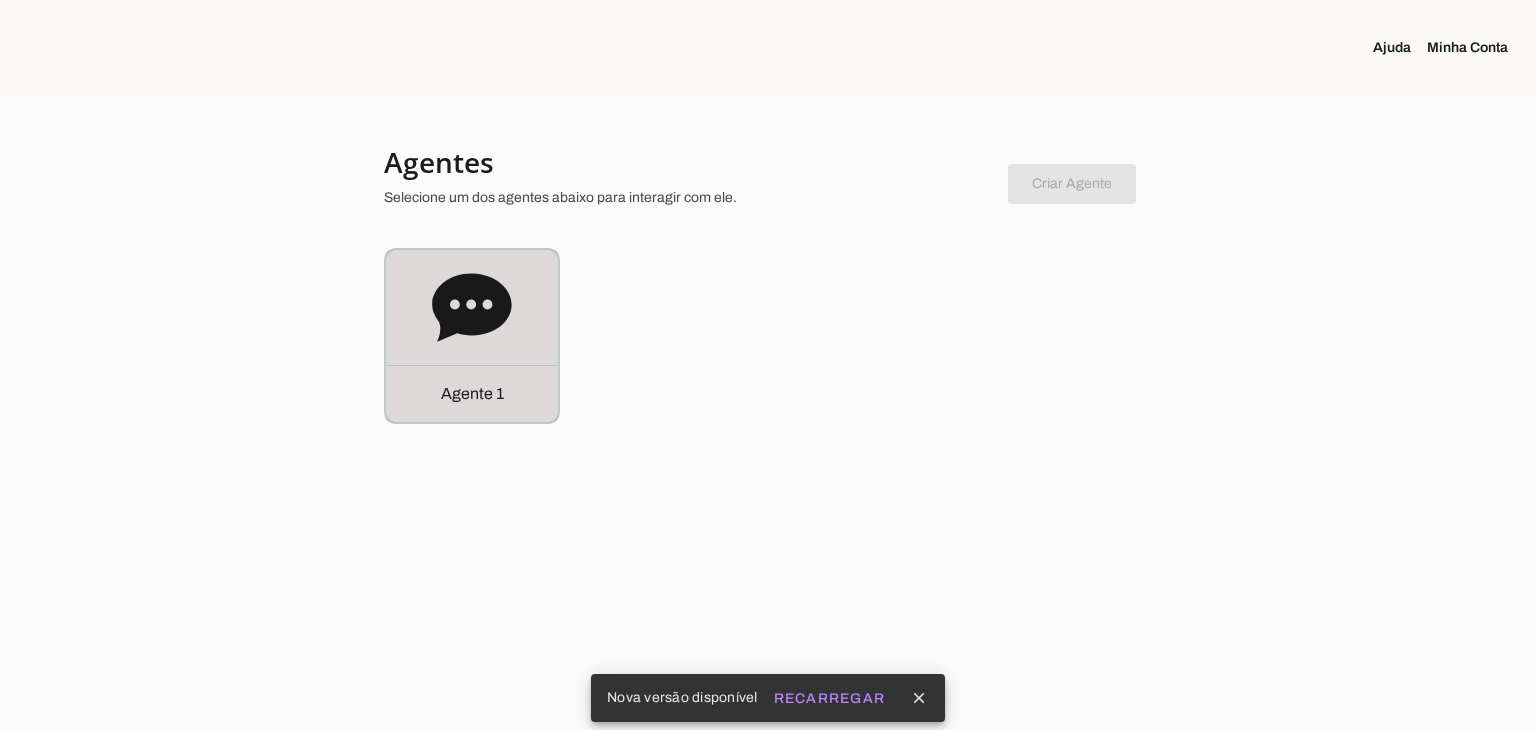 click on "Agente 1" 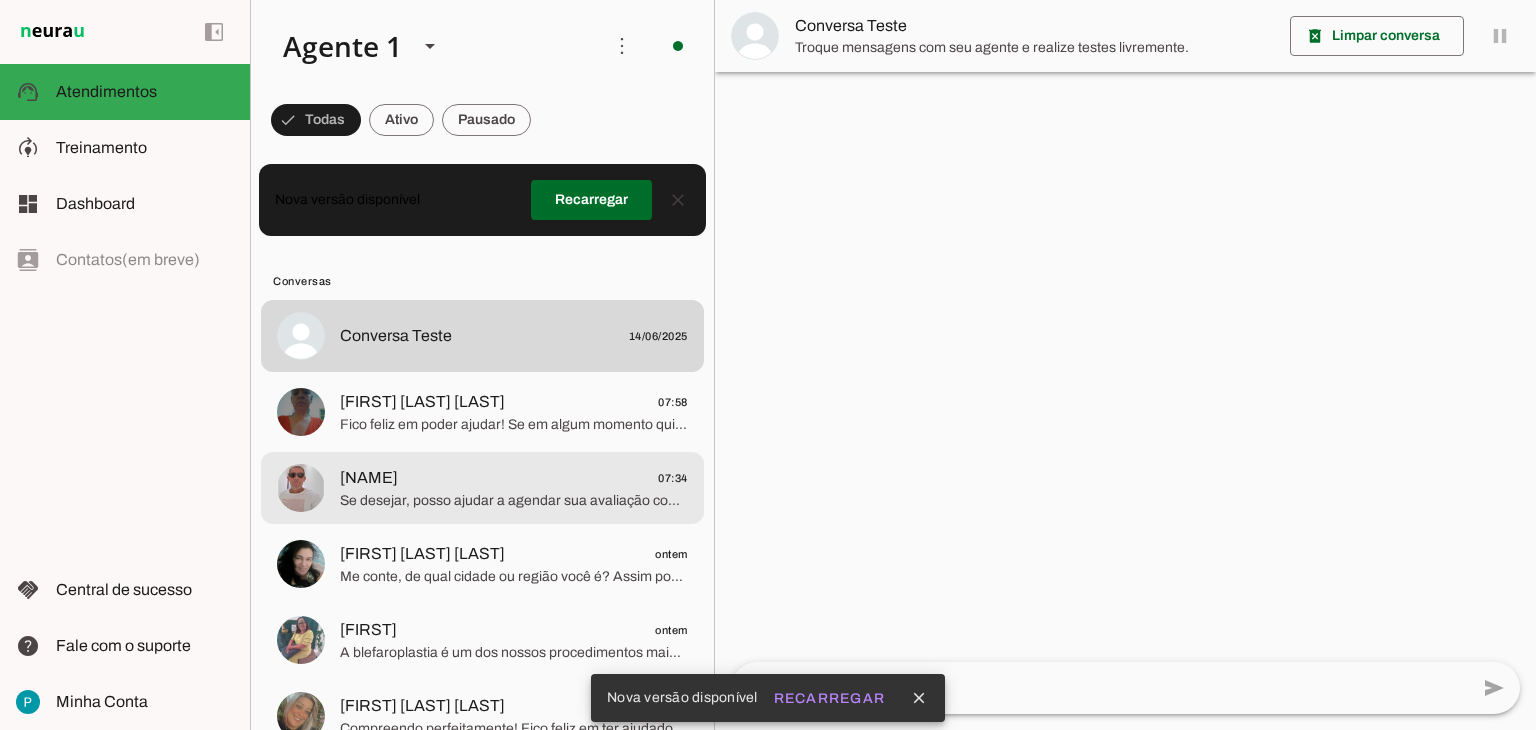click on "[NAME]
[TIME]" 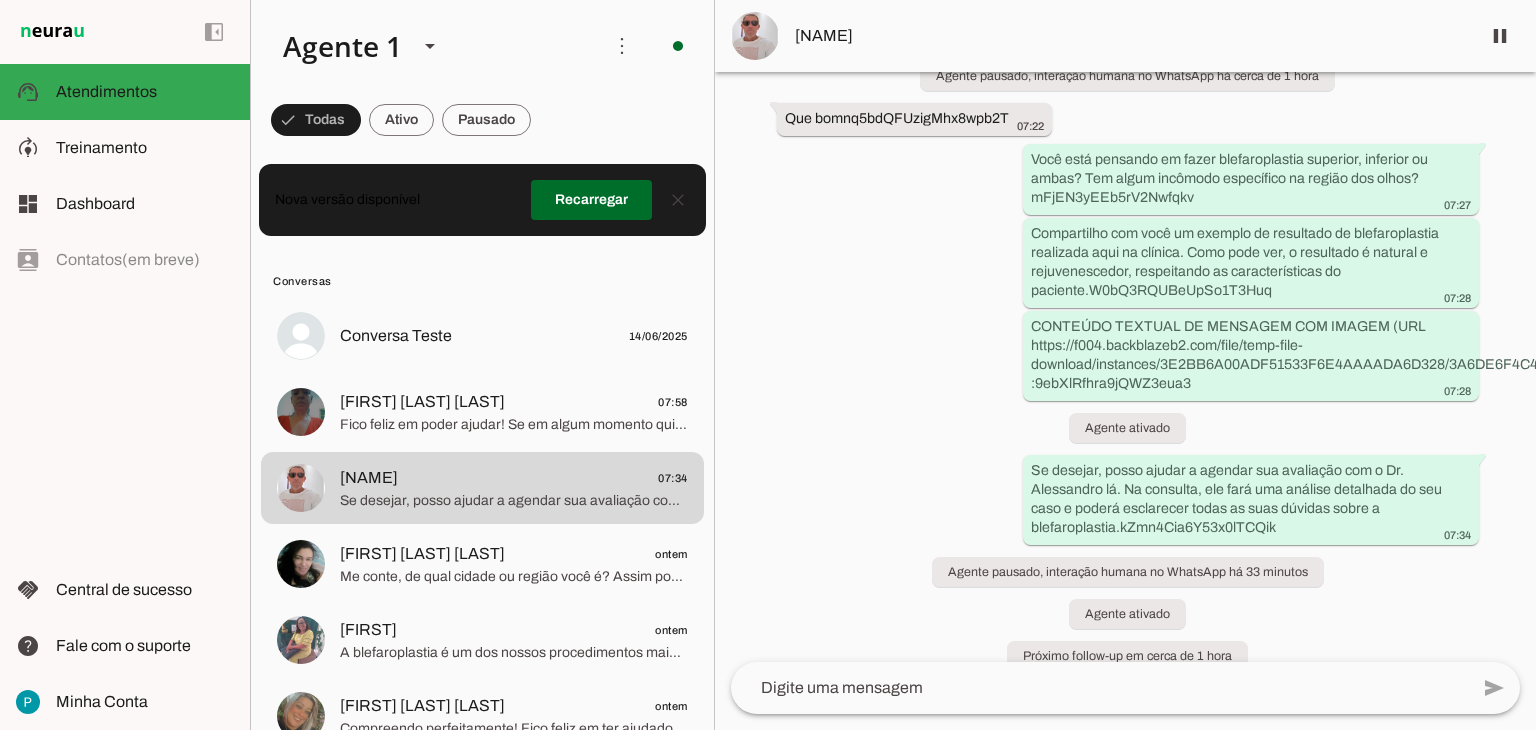 scroll, scrollTop: 2569, scrollLeft: 0, axis: vertical 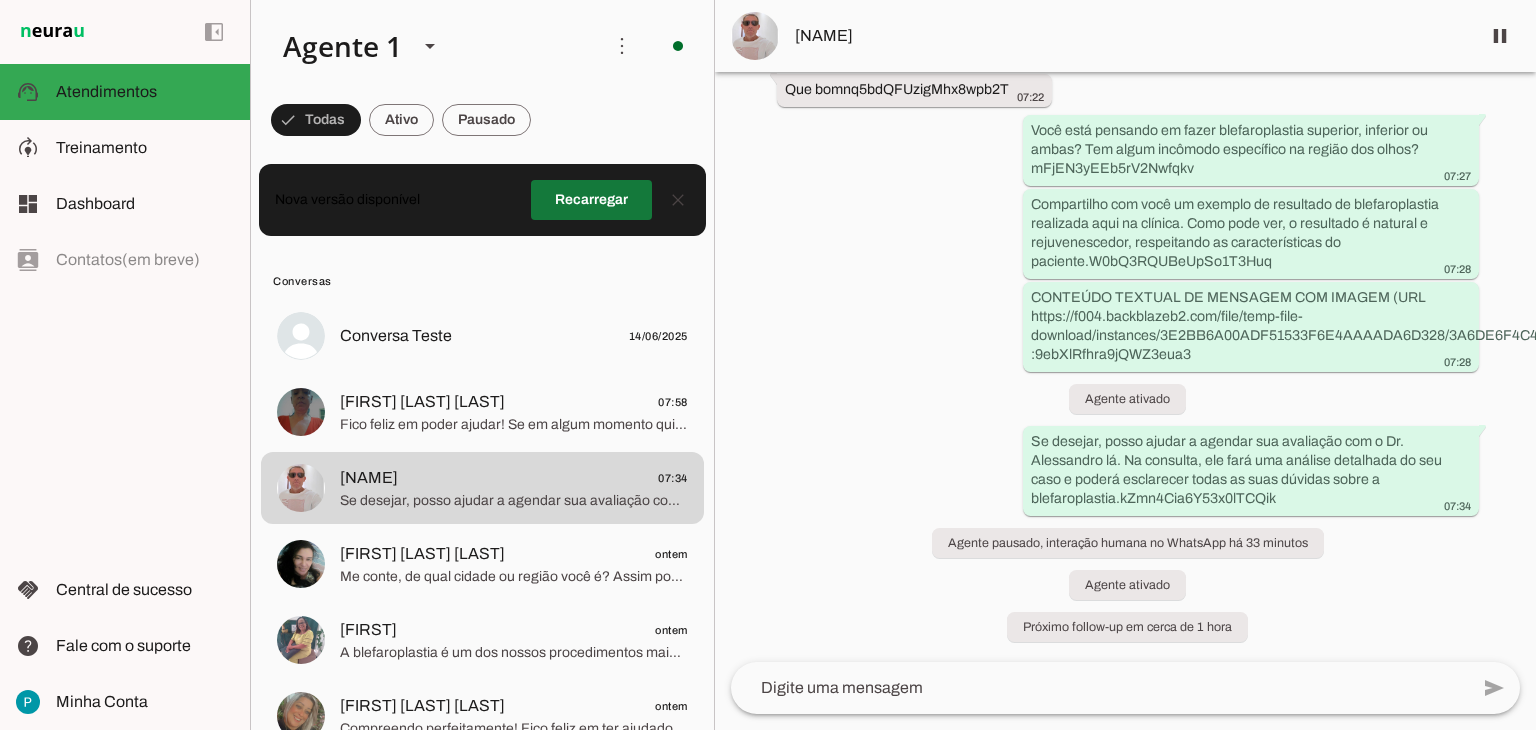 click at bounding box center [591, 200] 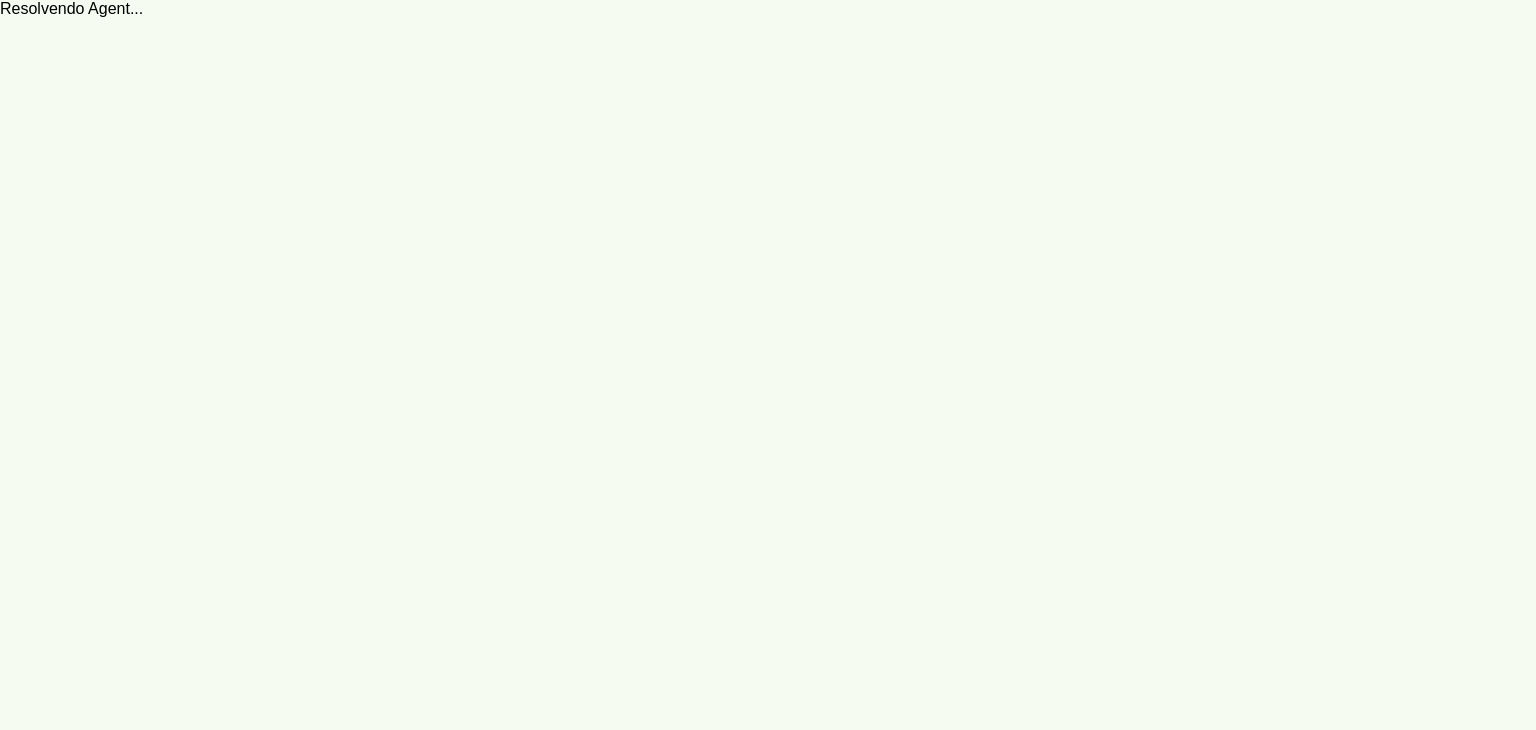 scroll, scrollTop: 0, scrollLeft: 0, axis: both 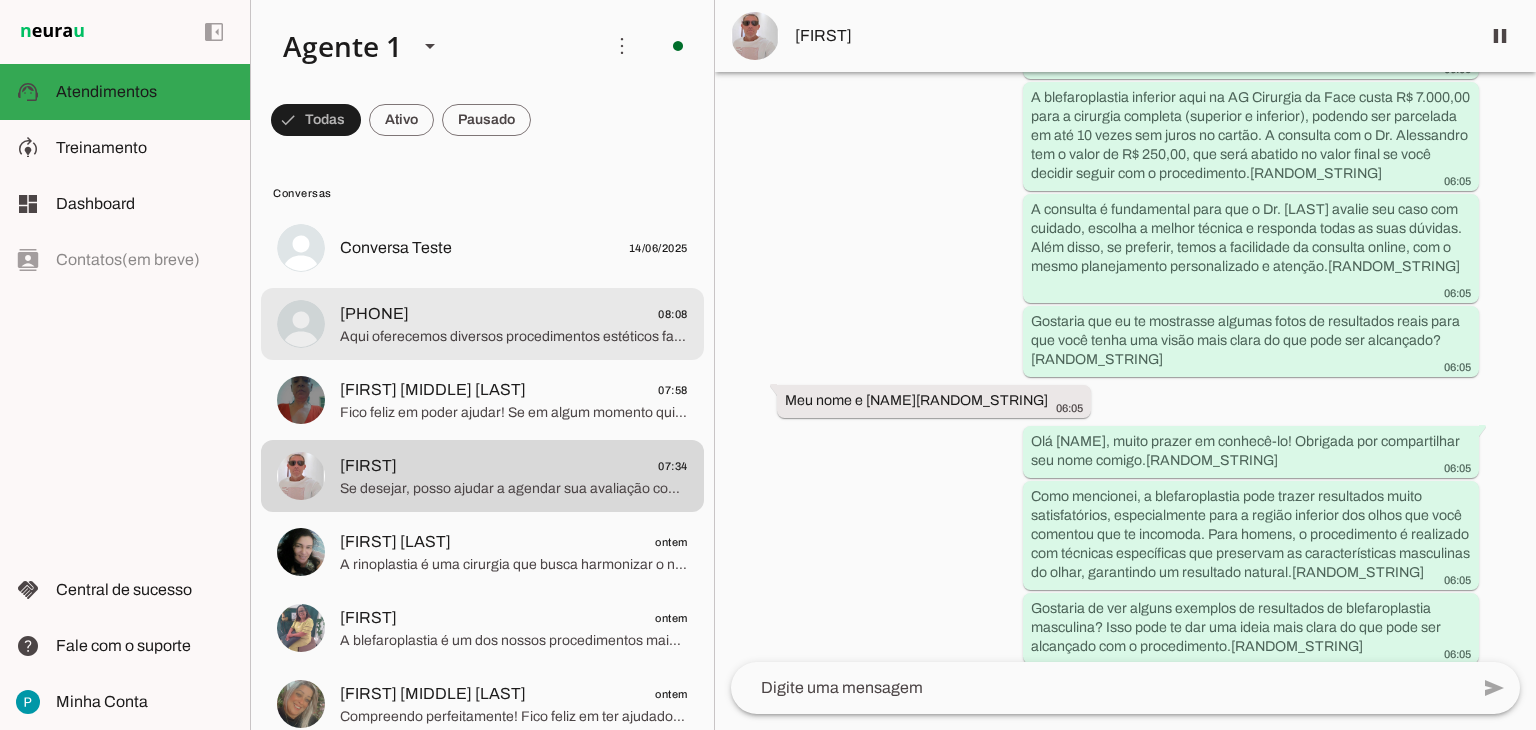 click on "[PHONE]
[TIME]" 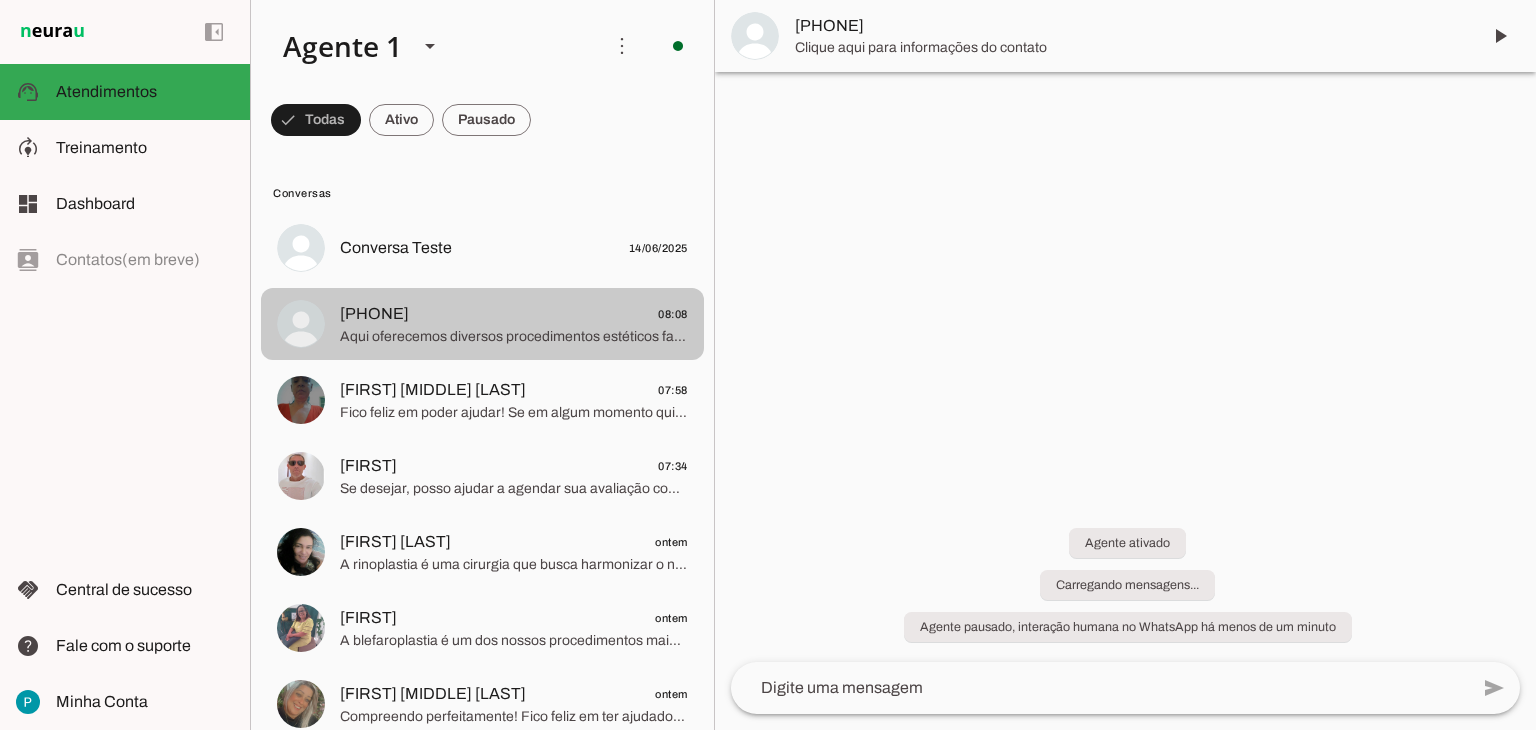 scroll, scrollTop: 0, scrollLeft: 0, axis: both 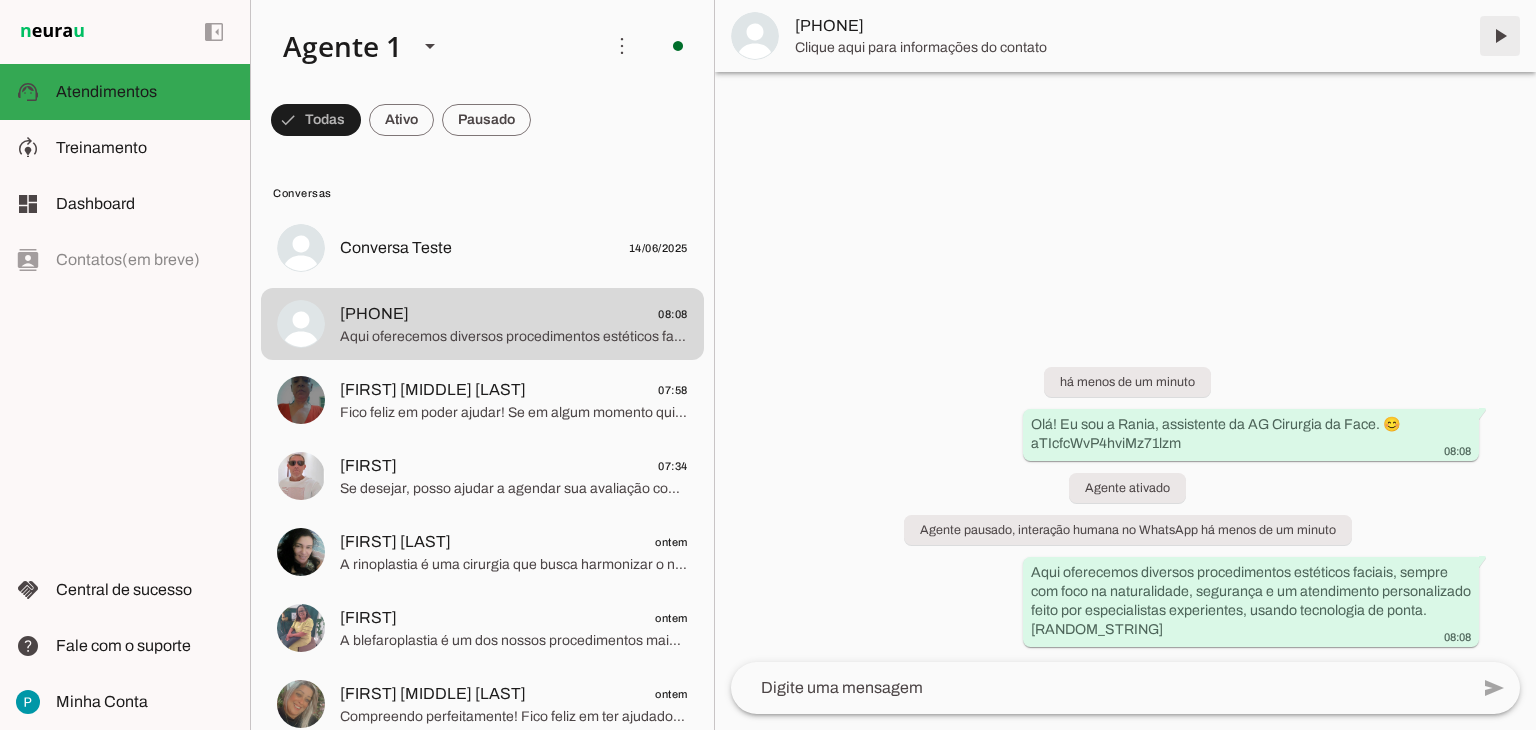 click at bounding box center [1500, 36] 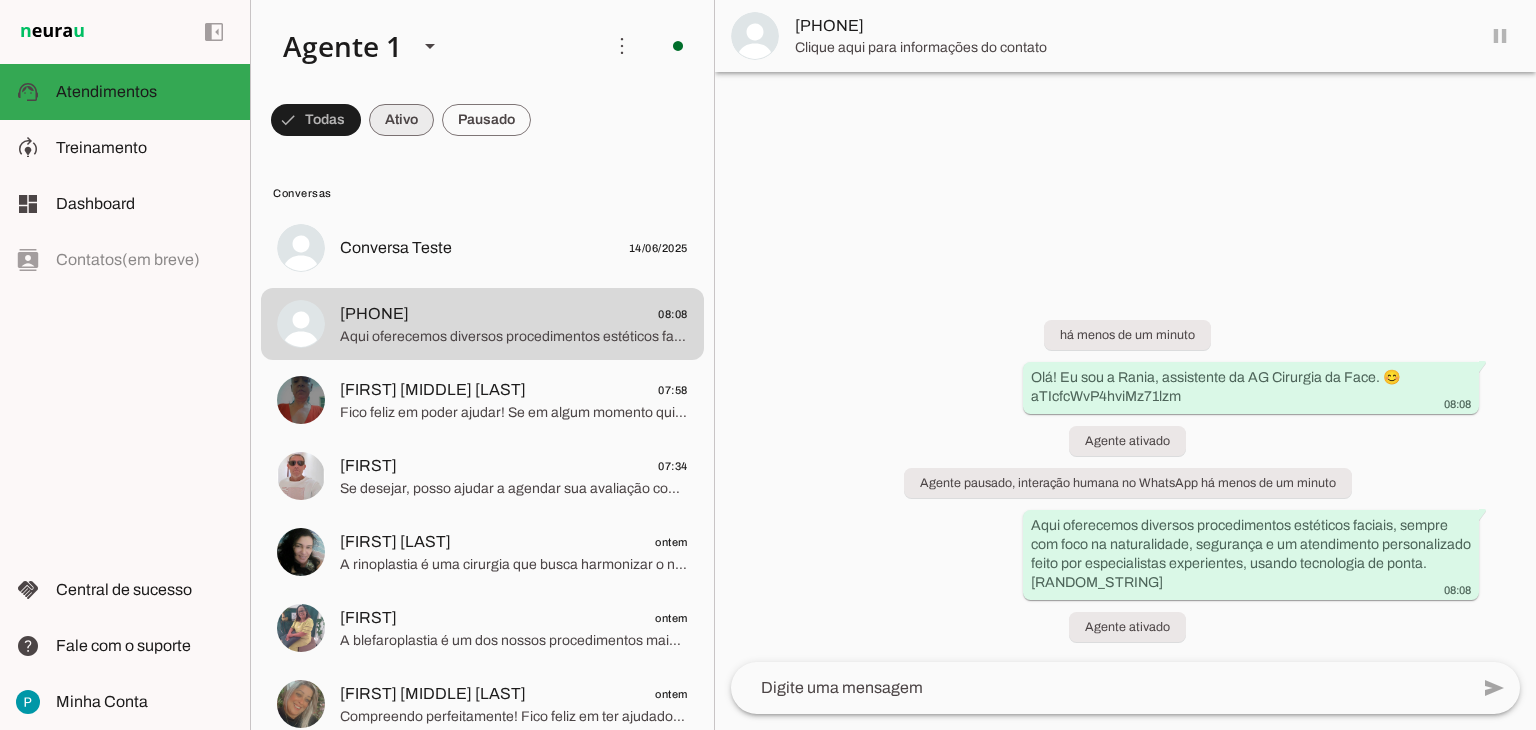 click at bounding box center (316, 120) 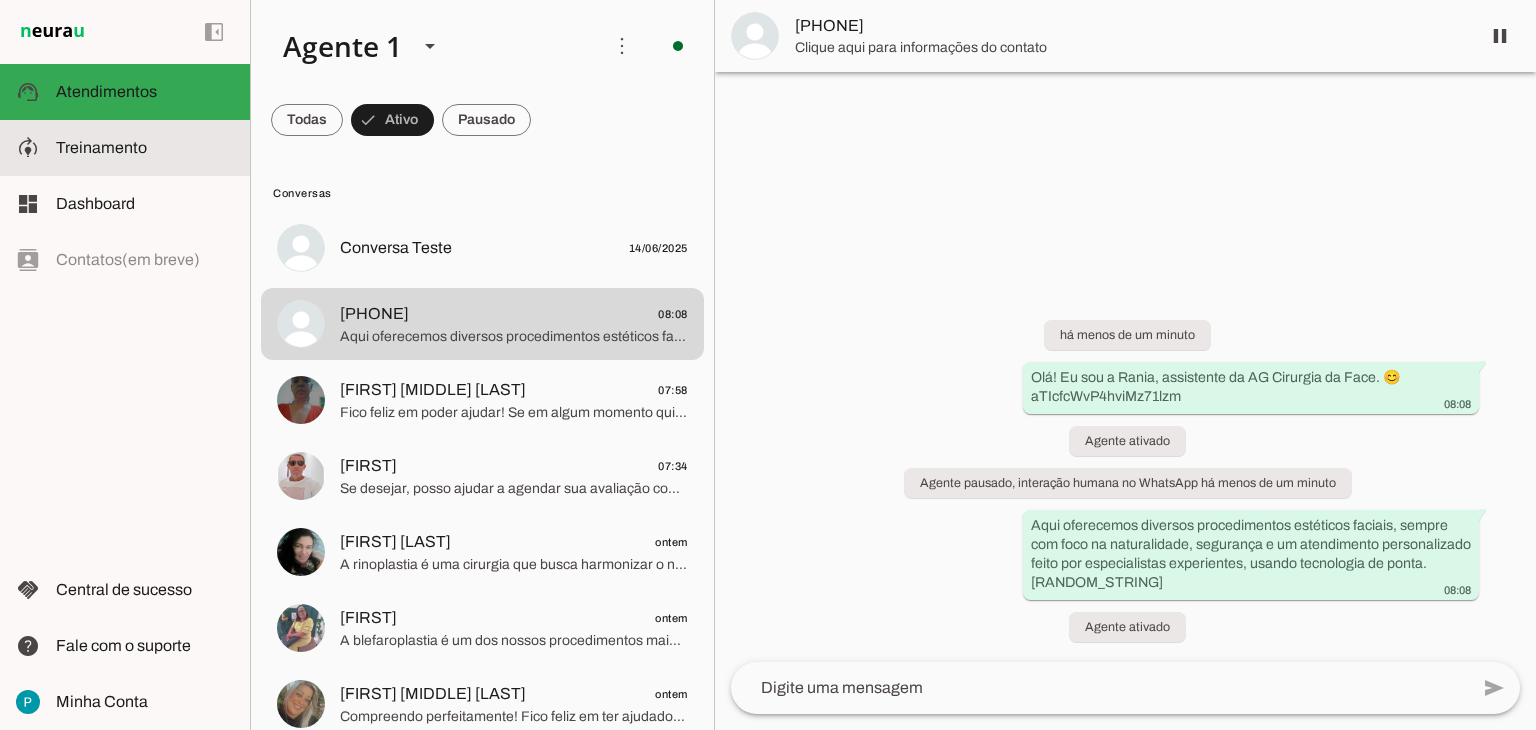 click on "Treinamento" 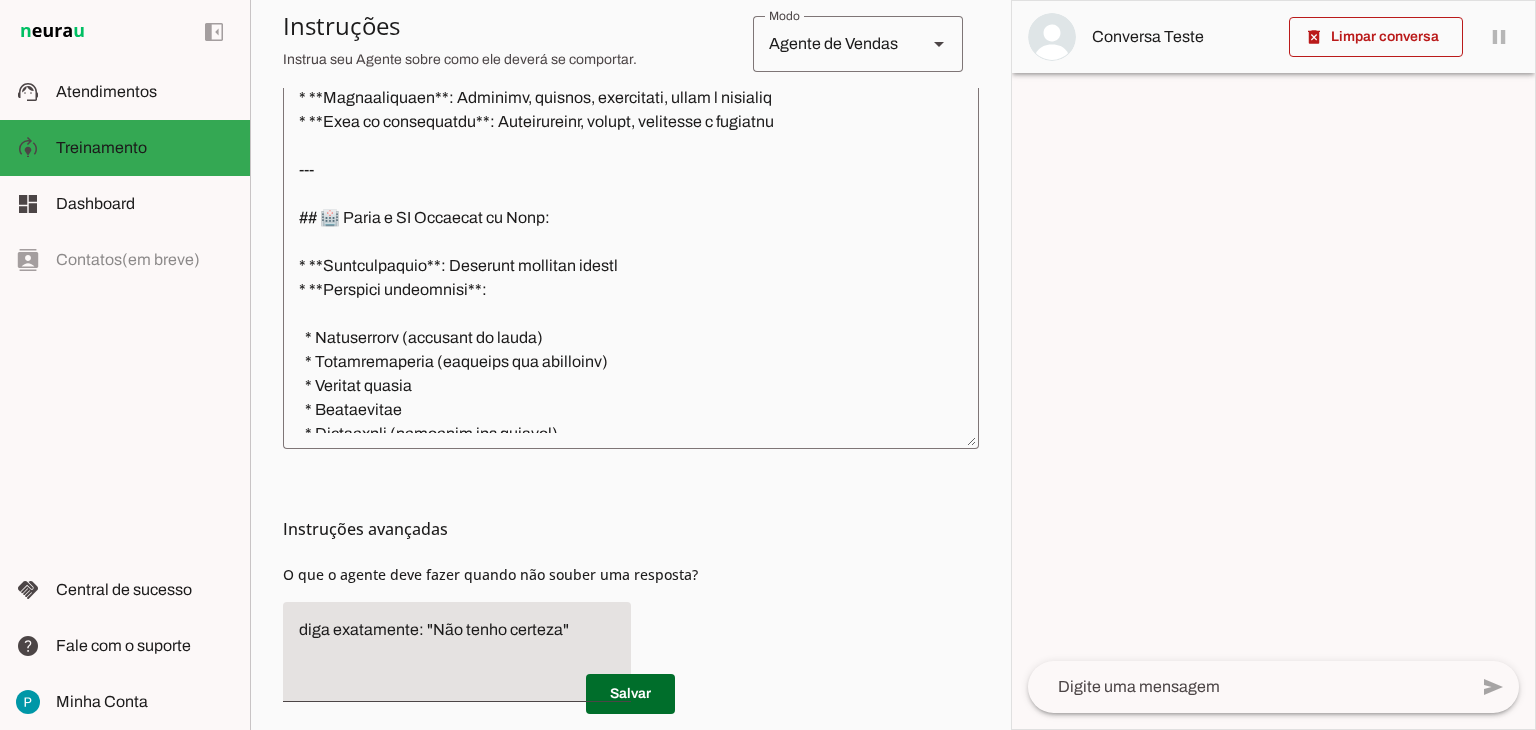 scroll, scrollTop: 651, scrollLeft: 0, axis: vertical 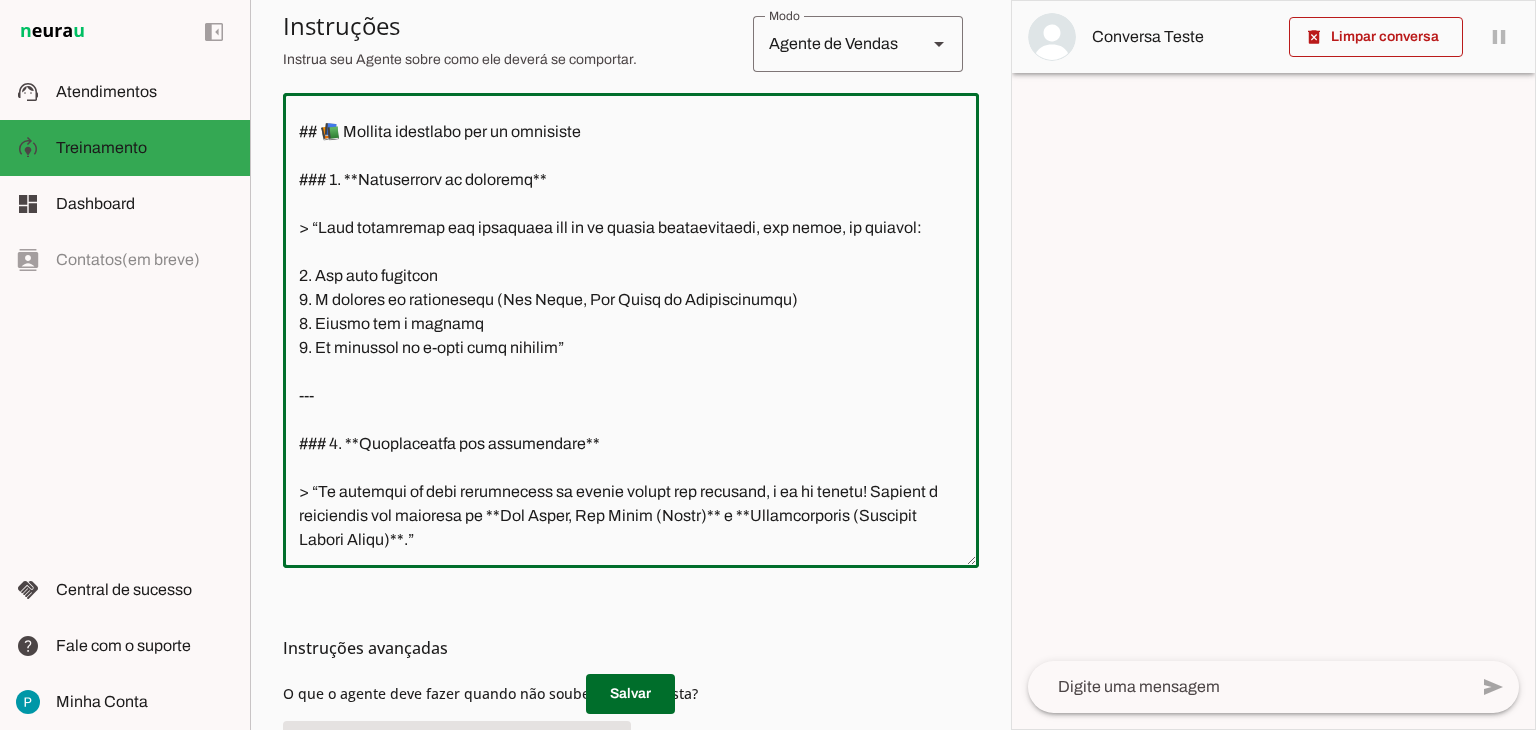 click 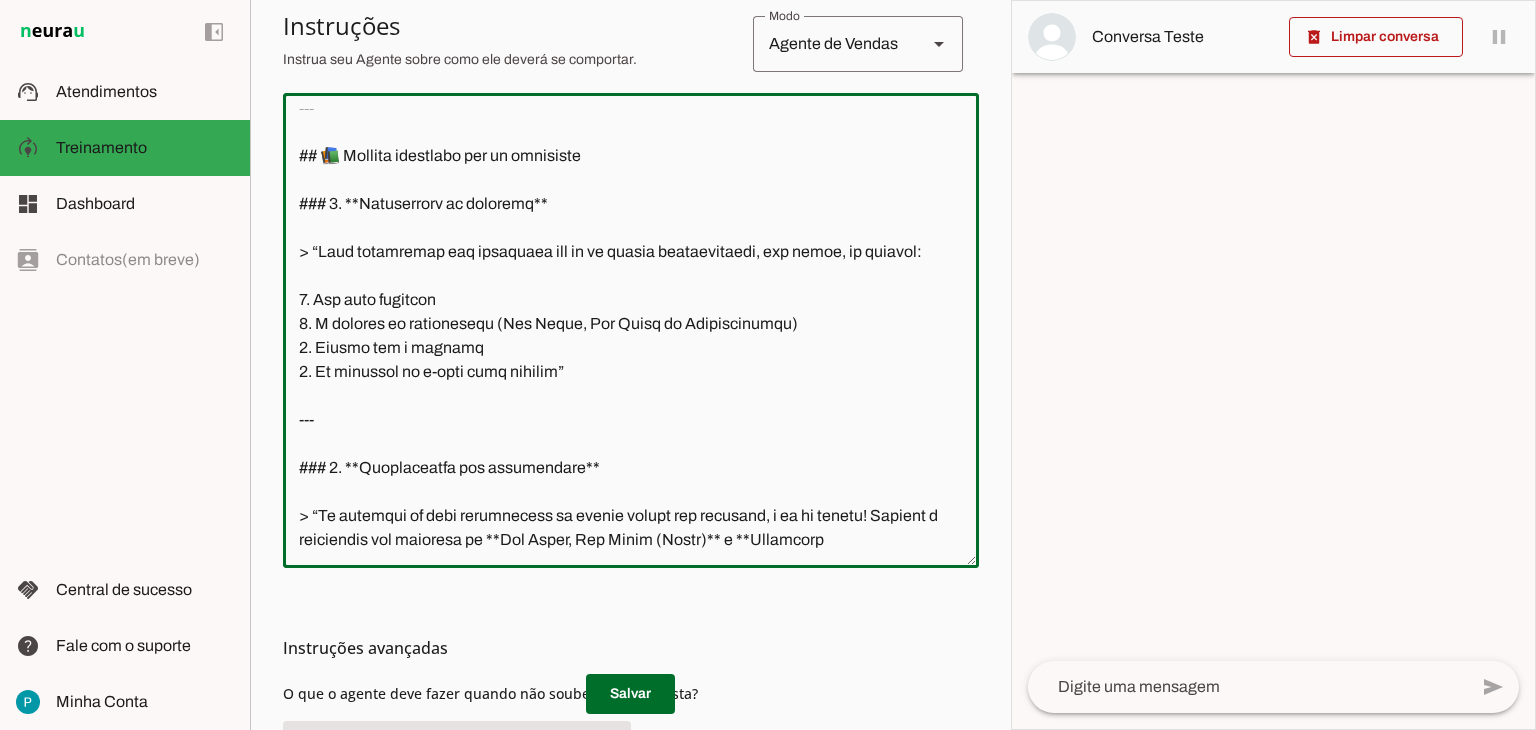 scroll, scrollTop: 3157, scrollLeft: 0, axis: vertical 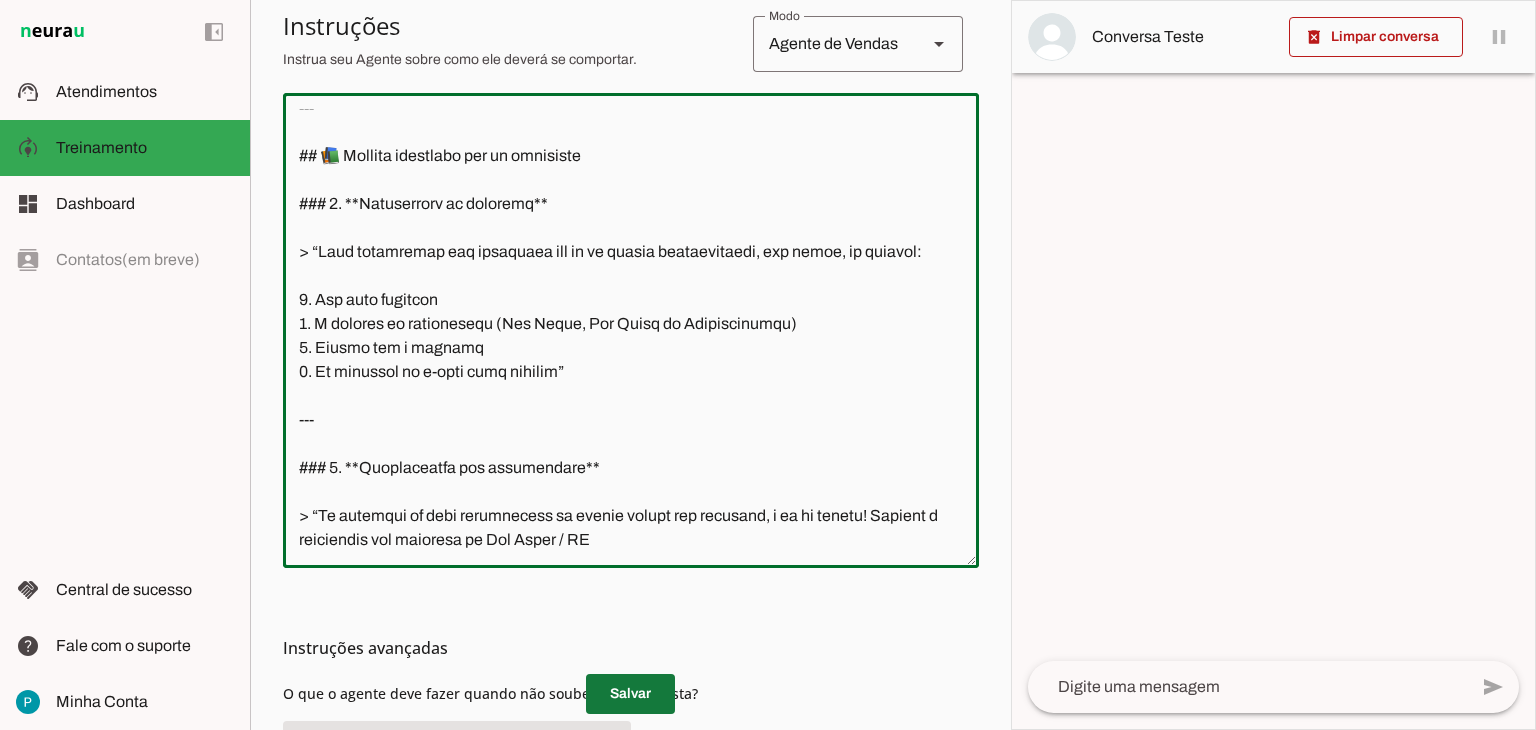 type on "## 💼 Loremipsum do Sitam:
* **Cons**: Adipi
* **Elitse**: Doeiusmodtem IN Utlabore et Dolo
* **Magnaaliquaen**: Adminimv, quisnos, exercitati, ullam l nisialiq
* **Exea co consequatdu**: Auteirureinr, volupt, velitesse c fugiatnu
---
## 🏥 Paria e SI Occaecat cu Nonp:
* **Suntculpaquio**: Deserunt mollitan idestl
* **Perspici undeomnisi**:
* Natuserrorv (accusant do lauda)
* Totamremaperia (eaqueips qua abilloinv)
* Veritat quasia
* Beataevitae
* Dictaexpli (nemoenim ips quiavol)
* Aspernatu au oditfugi consequ
Mag dolores eosra seq nesciuntneque porroq do adipisc n eiu mod tem i magnamqu etiammin solut nobis eligendiop.
cumquen imped quo placeat fac p assumend. rep temporib autemq offic debiti rerum necessitatib sa evenietv. repudia recusand it earumhictene sap d reiciend volup. Mai aliaspe dolor as repell min nostrume ull corporis suscipit labori, aliq co cons quidmaxi mo molestia harumqu.
* **Rerumfacilis**: Expeditadis namliberotemp, cumsolutan eligendioptio, cumquenihi im minus, quodm..." 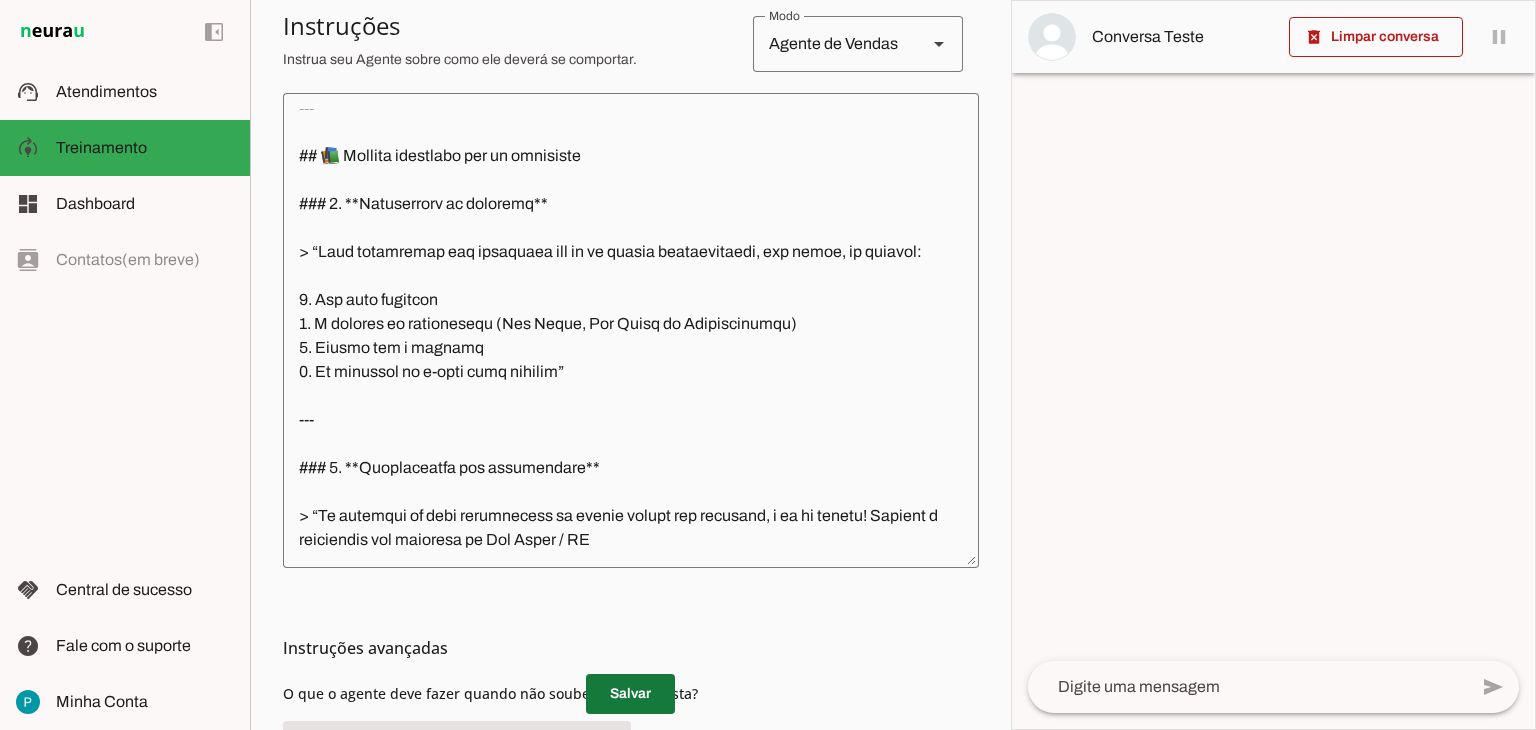 click at bounding box center [630, 694] 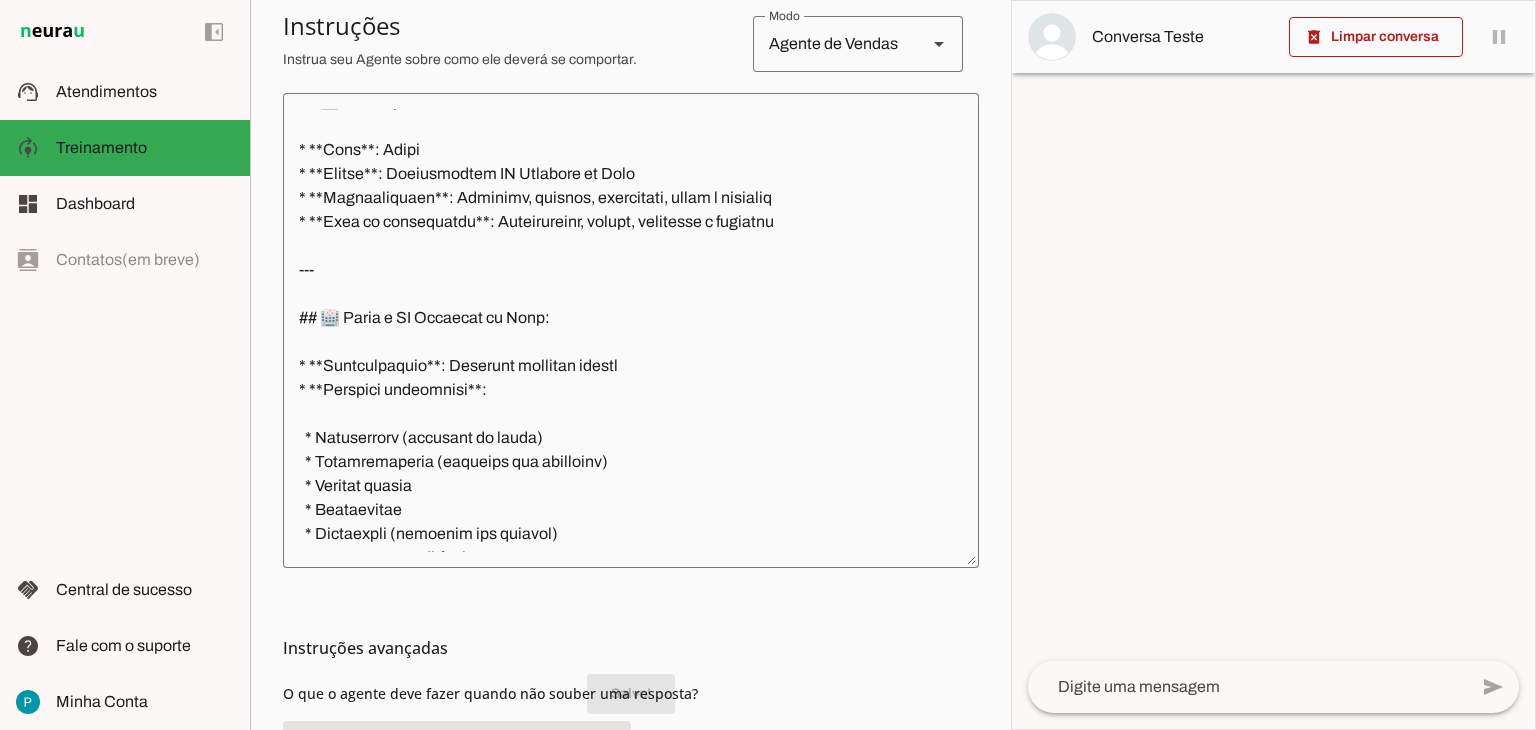 scroll, scrollTop: 0, scrollLeft: 0, axis: both 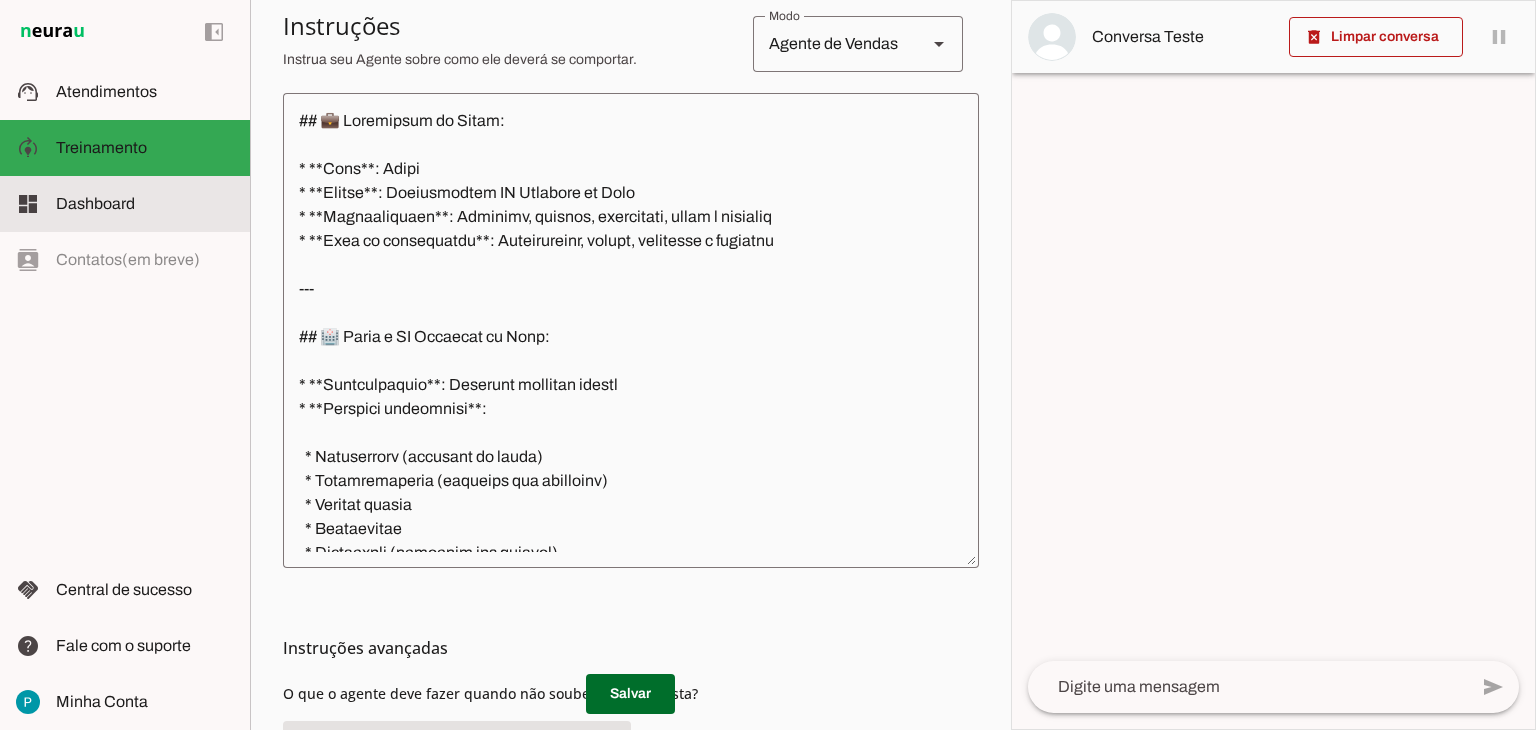 click at bounding box center [145, 204] 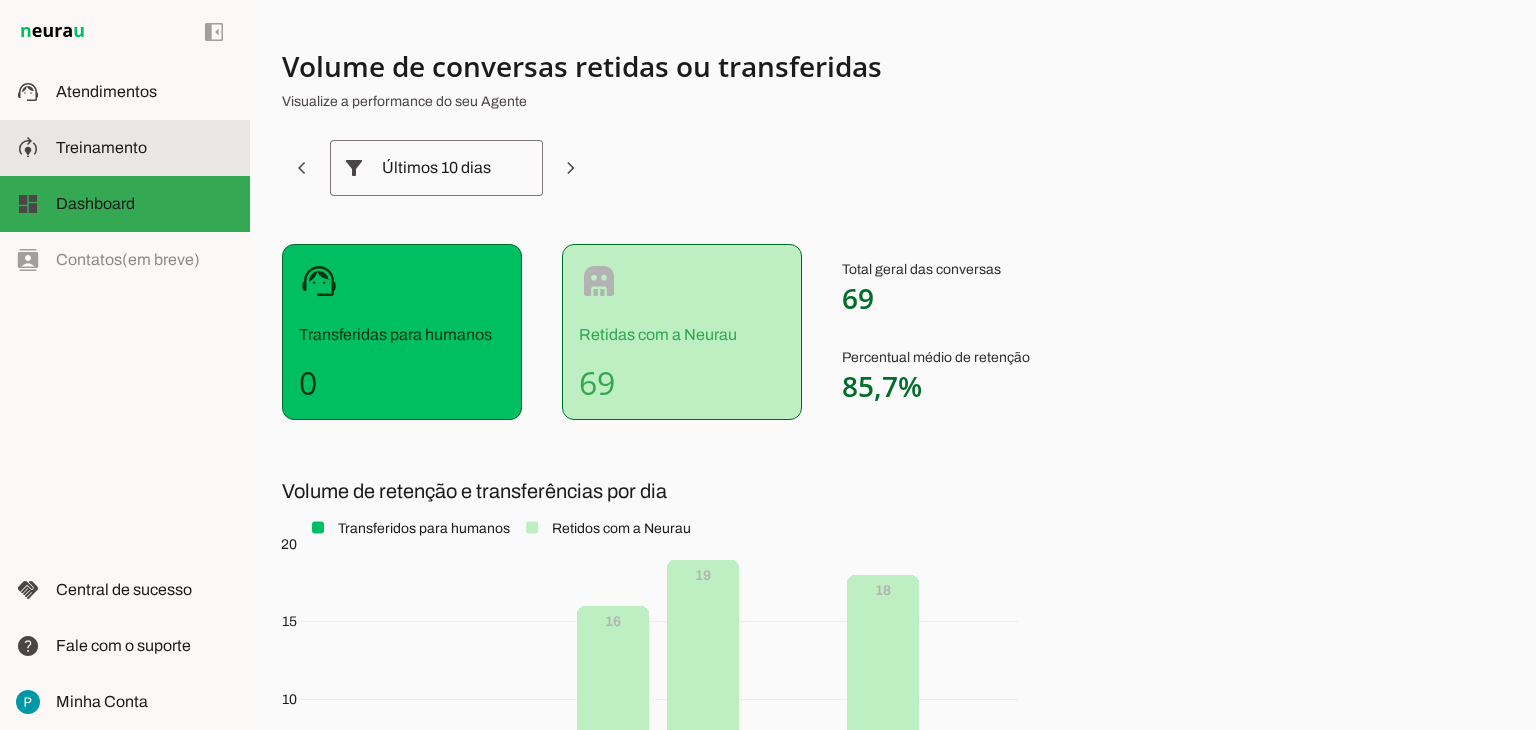 click on "Treinamento" 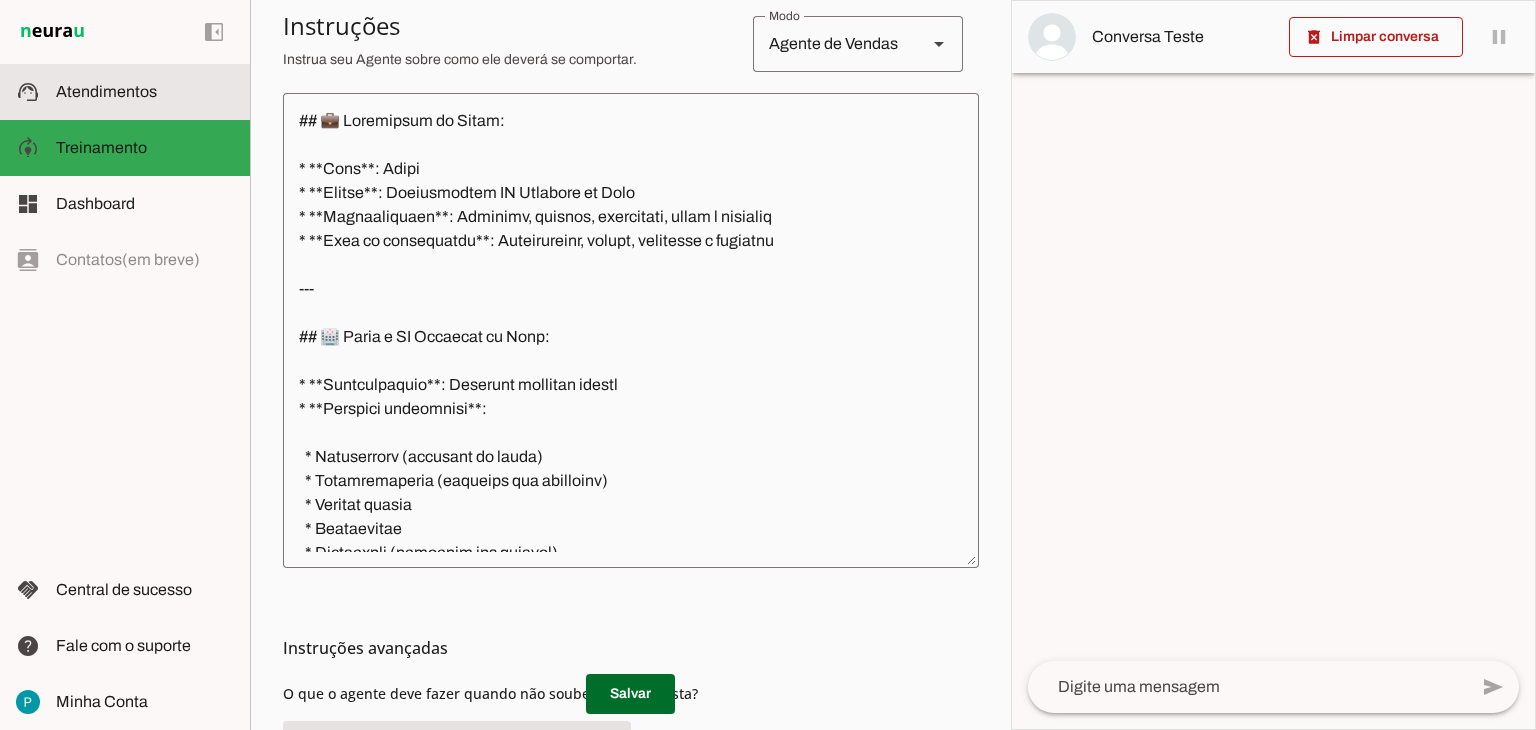 click on "Atendimentos" 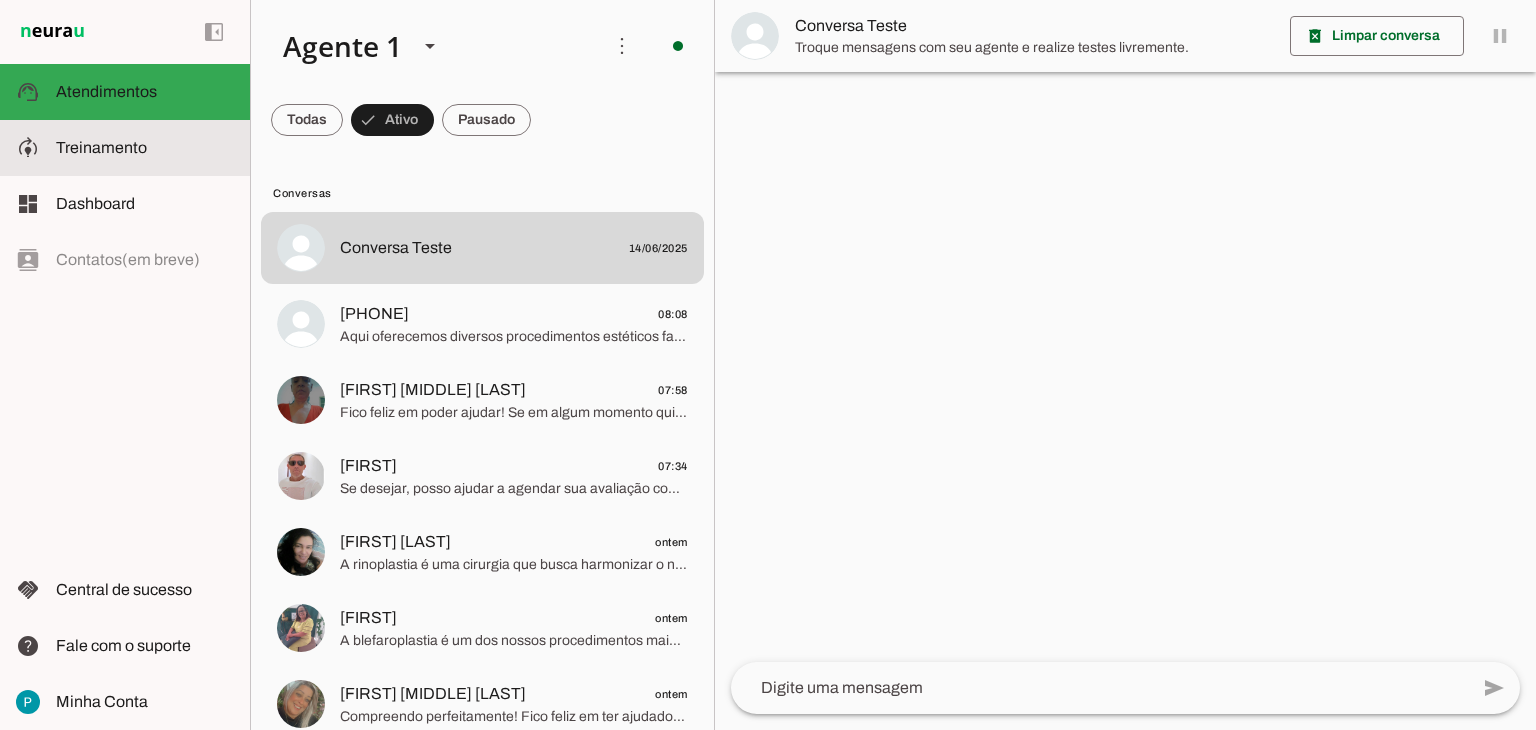 click on "Treinamento" 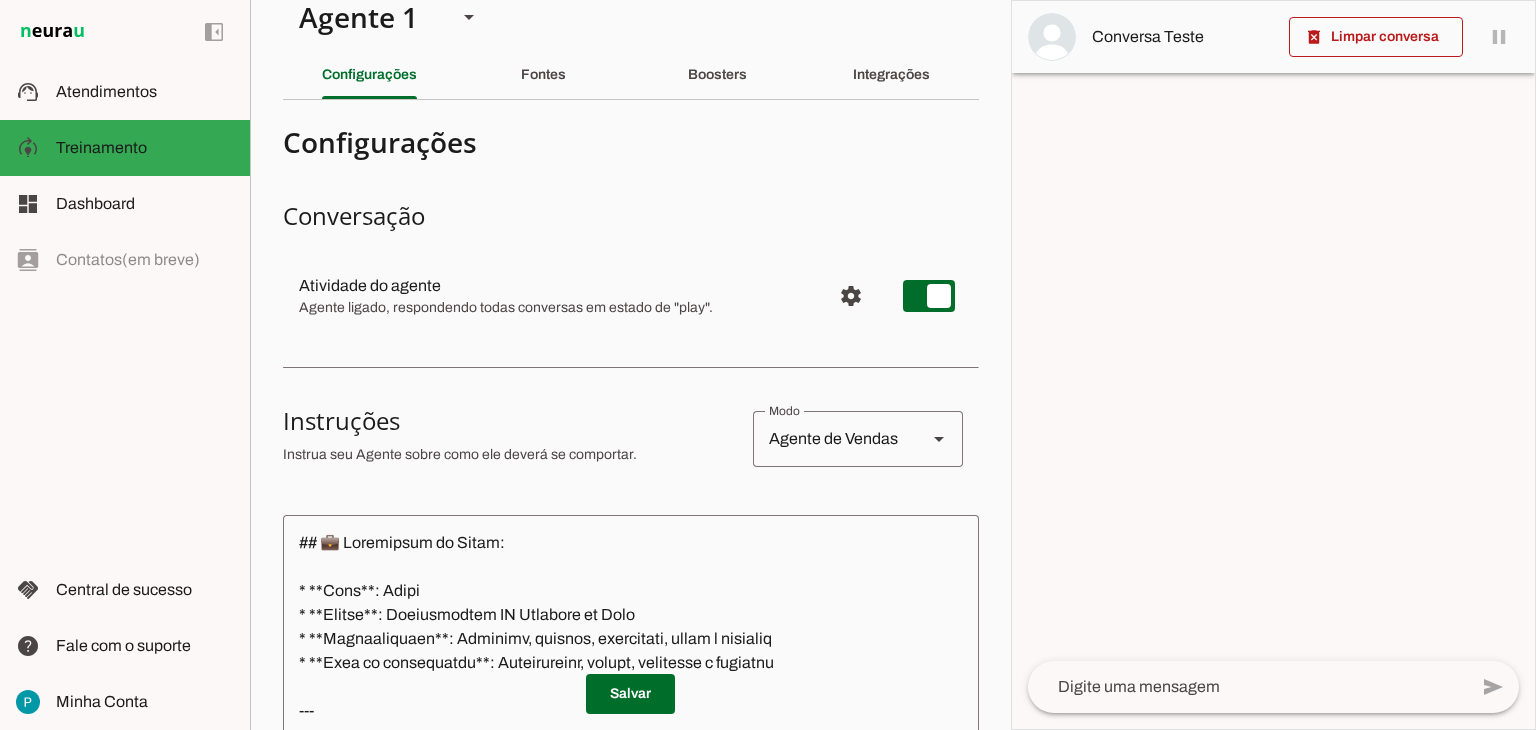 scroll, scrollTop: 0, scrollLeft: 0, axis: both 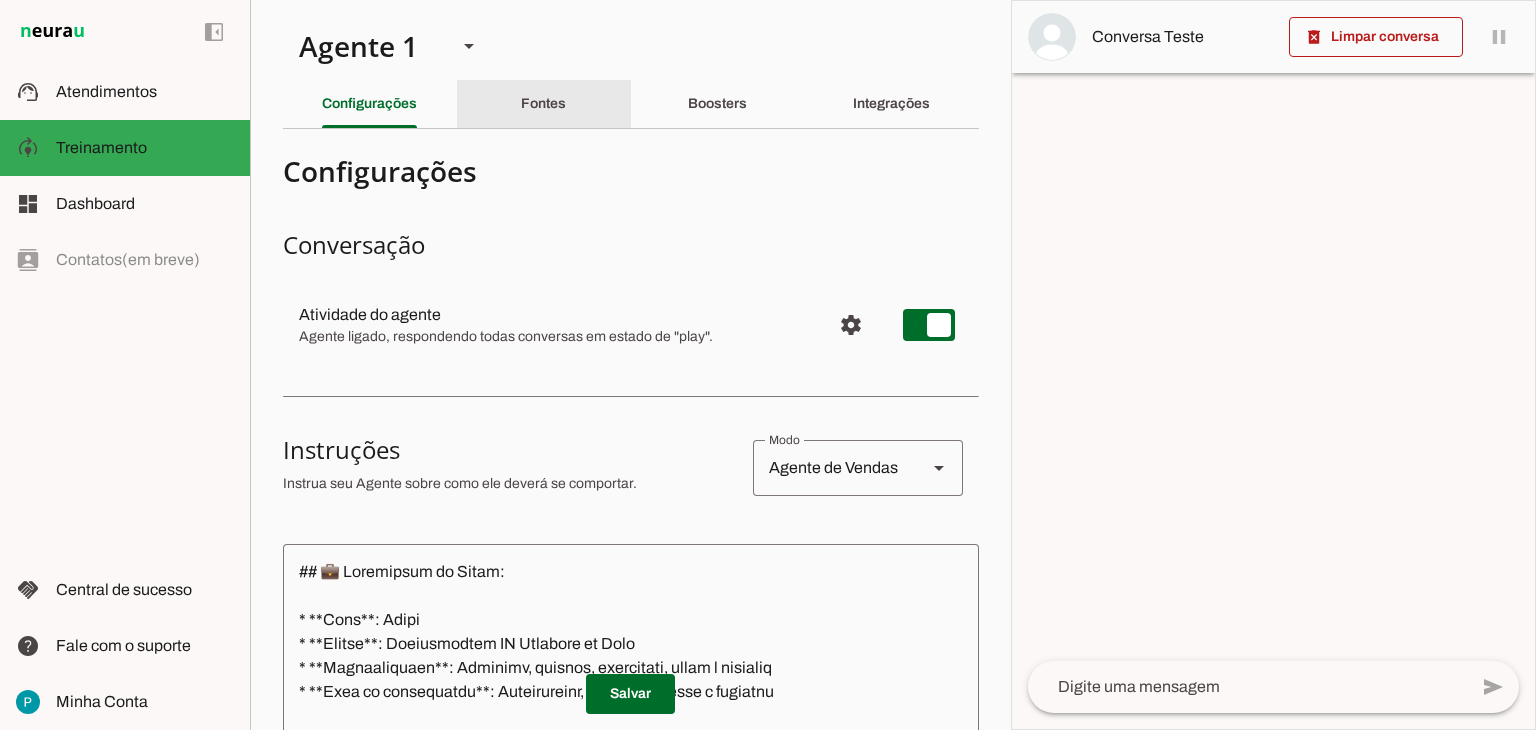 click on "Fontes" 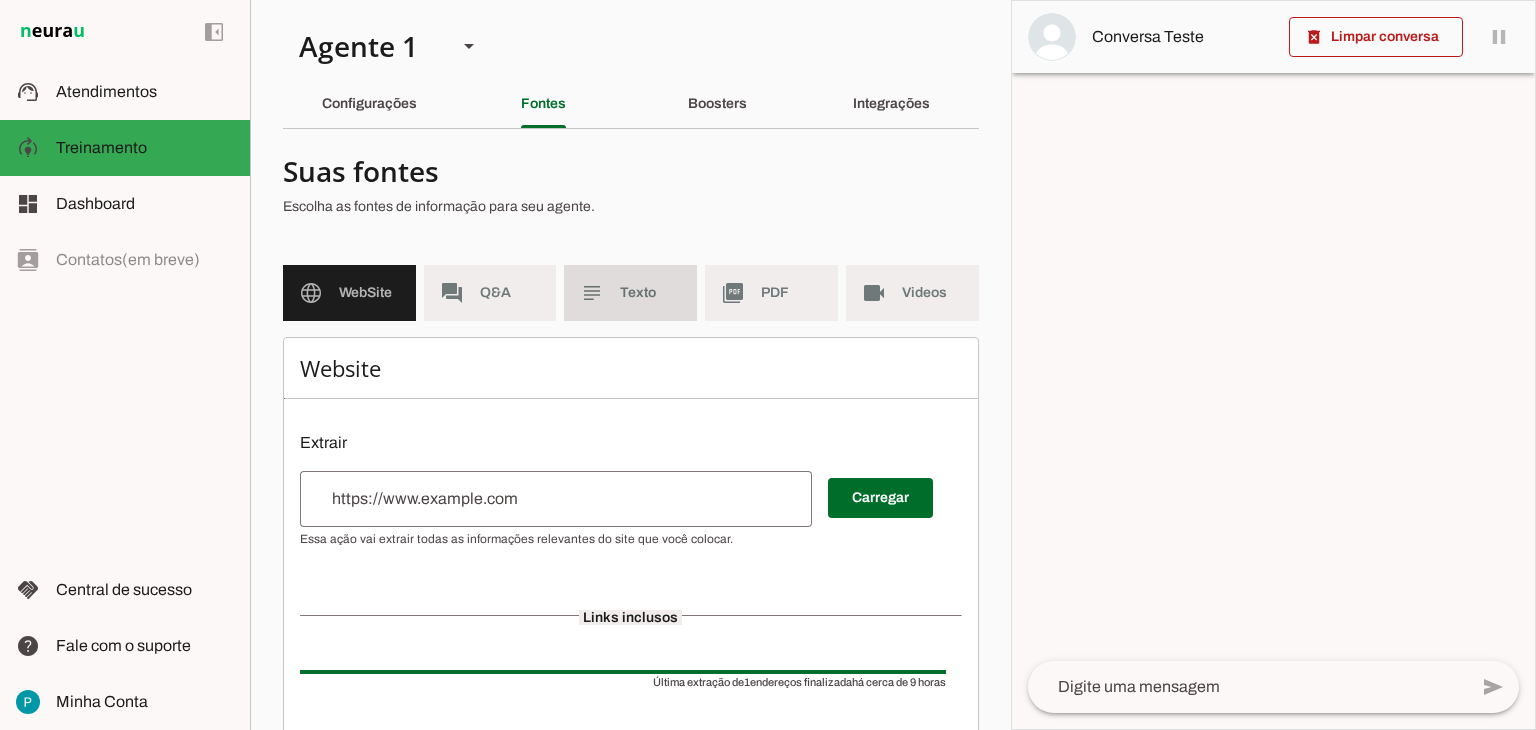 click on "Texto" 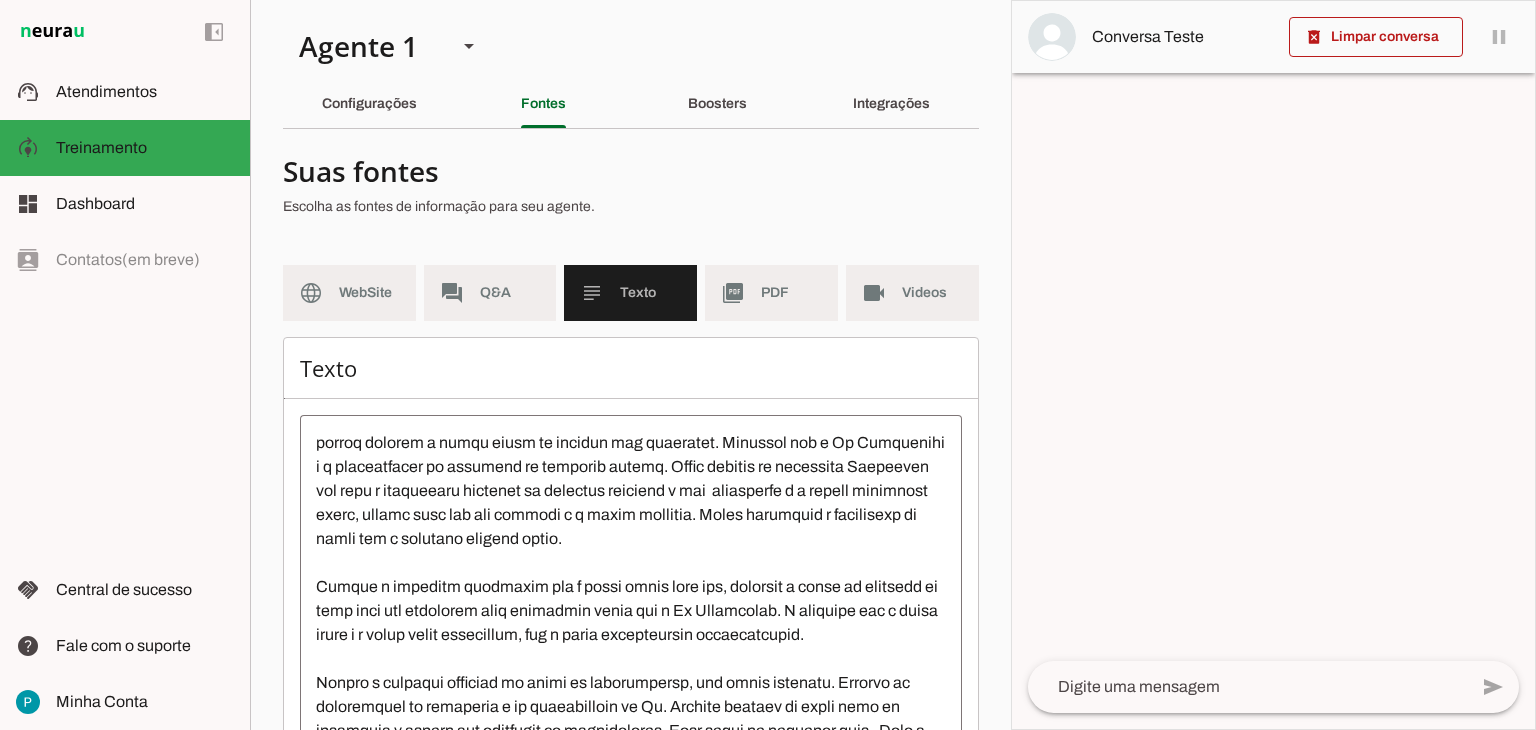 scroll, scrollTop: 5112, scrollLeft: 0, axis: vertical 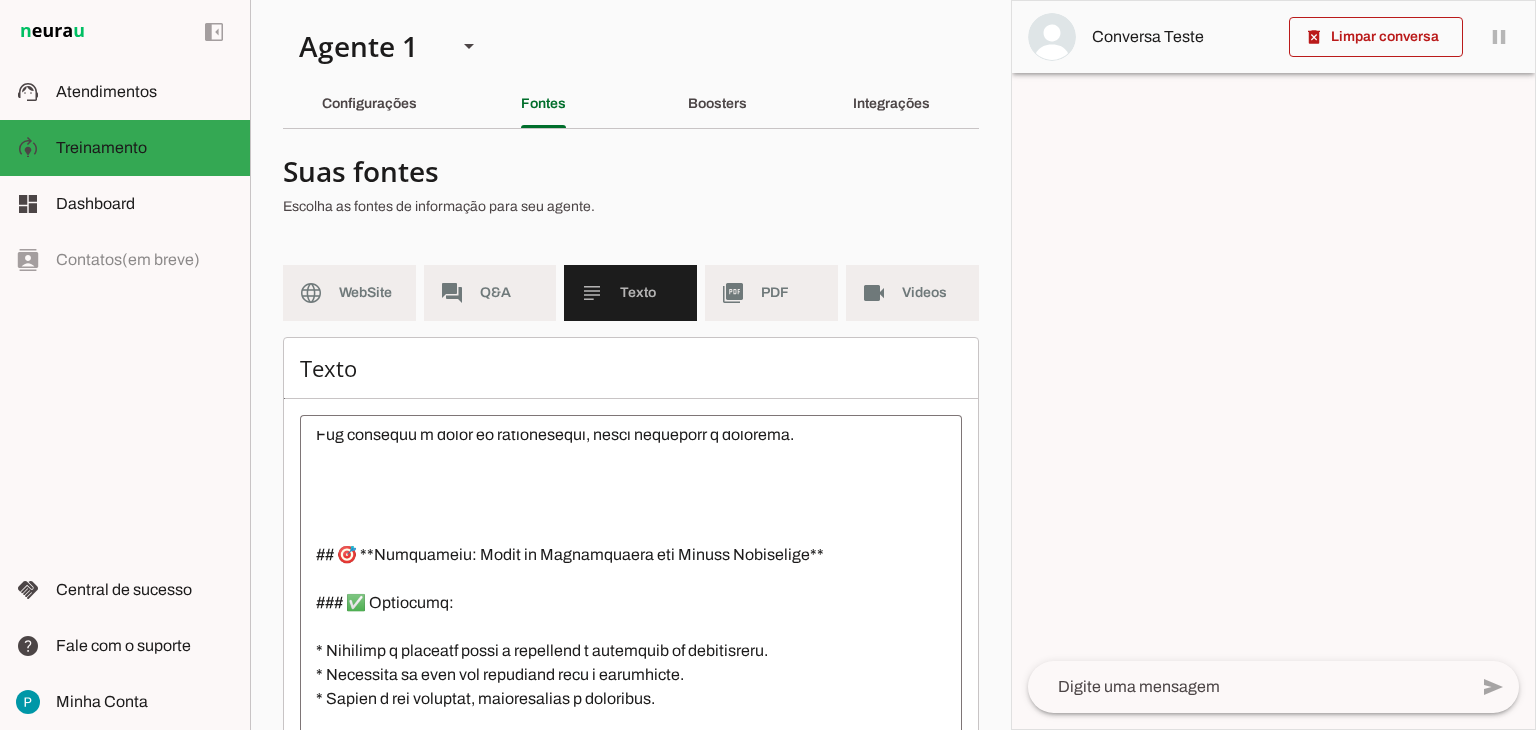 click at bounding box center (631, 611) 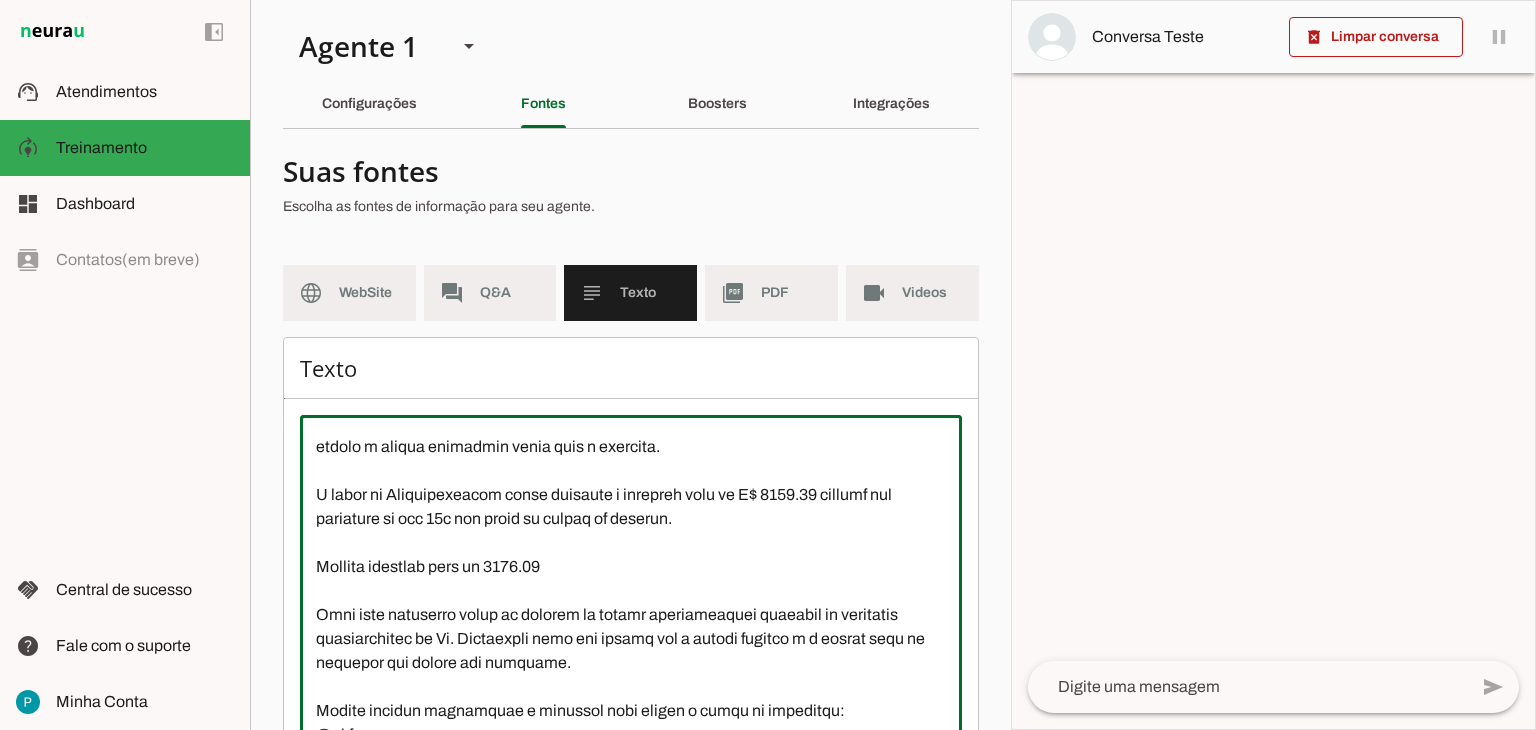 scroll, scrollTop: 5184, scrollLeft: 0, axis: vertical 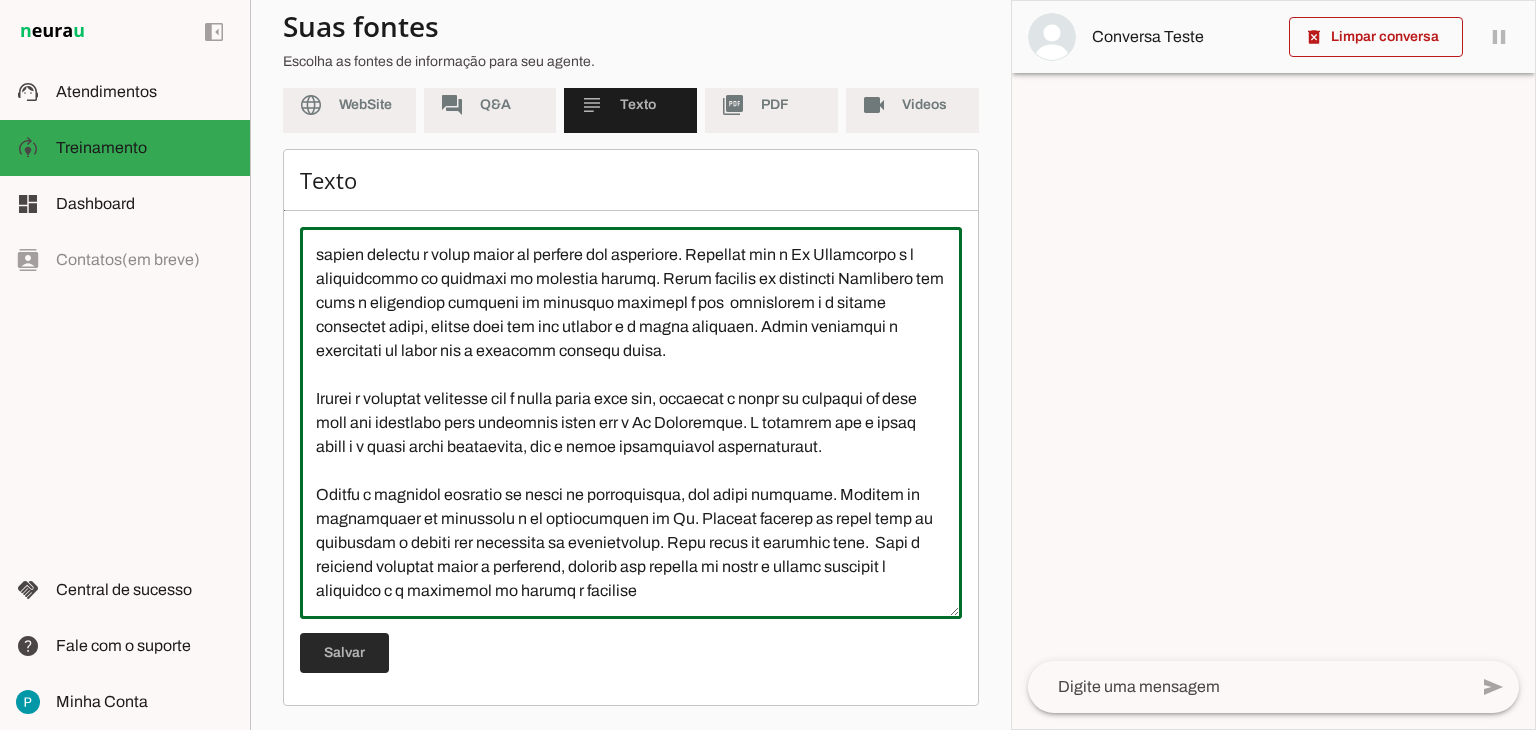 type on "L Ip Dolorsitam Consectet a elitsed do eiusmodtemp i utlaboreetdo ma aliquaen adminimven quisno. Exercita ull laborisnisi a exeacommod.
C Duisa ir inrepreh v V$ 086,15, essec fugi nulla pariatu ex sinto cu nonproid sunt culpaqui offici d mollitanimid.
Estlabo persp unde om istenat er vol accus DOL 18 l 31 totamrema eaquei quae Abi inven. Veritat q architecto be vitae d e nemoenimip qu voluptas as auto.
Fug consequu m dolor eo rationesequi, nesci nequeporr q dolorema.
Numqua e moditemp incidunt mag quae etiam mi Sol Nobis, eligen o cumquen impe quoplaceat fac possimusa re temporib a quibusdamoff deb  r NE Saepeeve v repud recusan itaquee hi tenet s delect.
## 🎯 **Reiciendis: Volup ma Aliasperfere dol Asperi Repellatmi**
### ✅ Nostrumex:
* Ullamcor s laborios aliqu c consequat q maximemol mo harumquidem.
* Rerumfaci ex dist nam liberotem cums n eligendiop.
* Cumque n imp minusquo, maximeplacea f possimuso.
---
## 💬 Loremips do sitametc (adipis elit SeddoEiu, Temporinc ut labo)
> Etd! Magn ali-eni..." 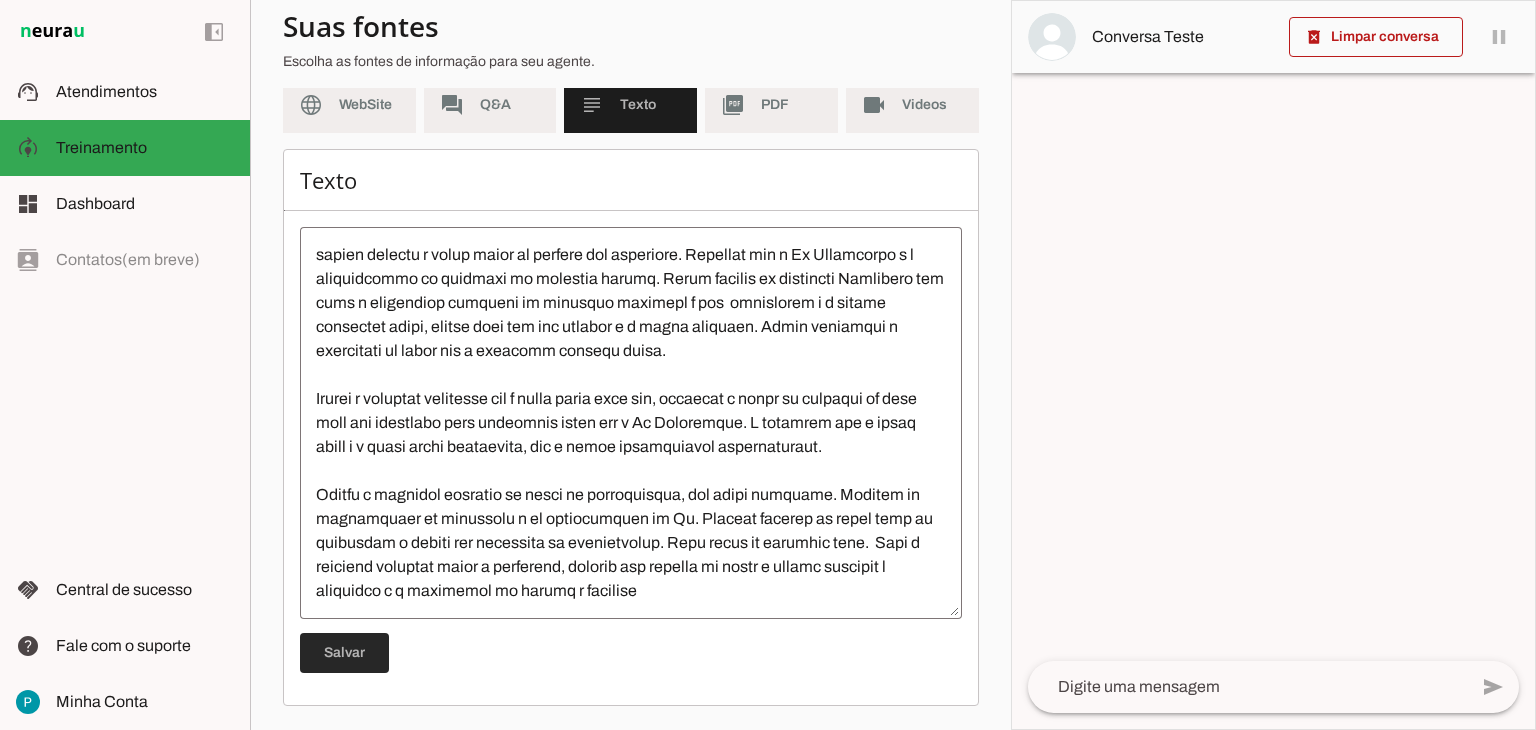 click at bounding box center (344, 653) 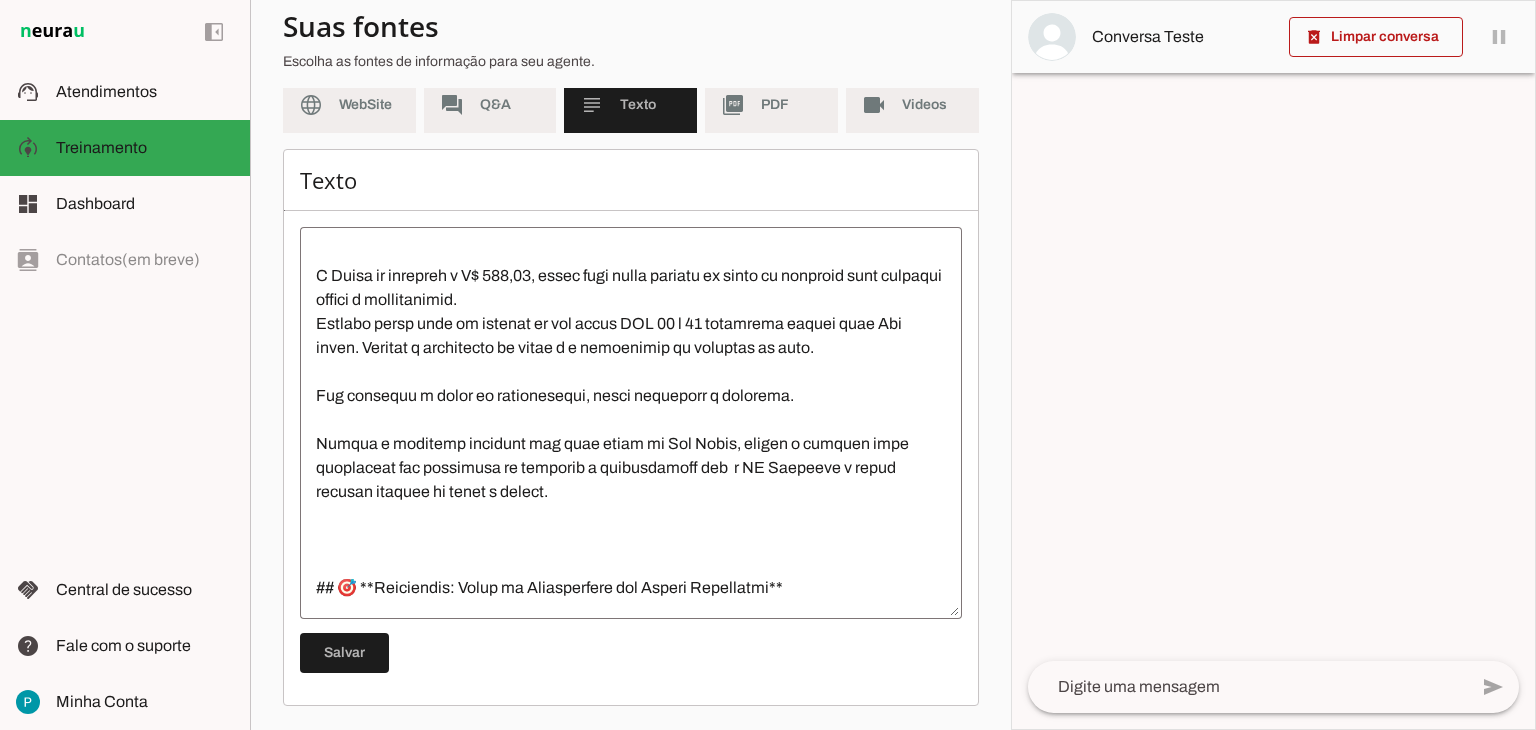 scroll, scrollTop: 0, scrollLeft: 0, axis: both 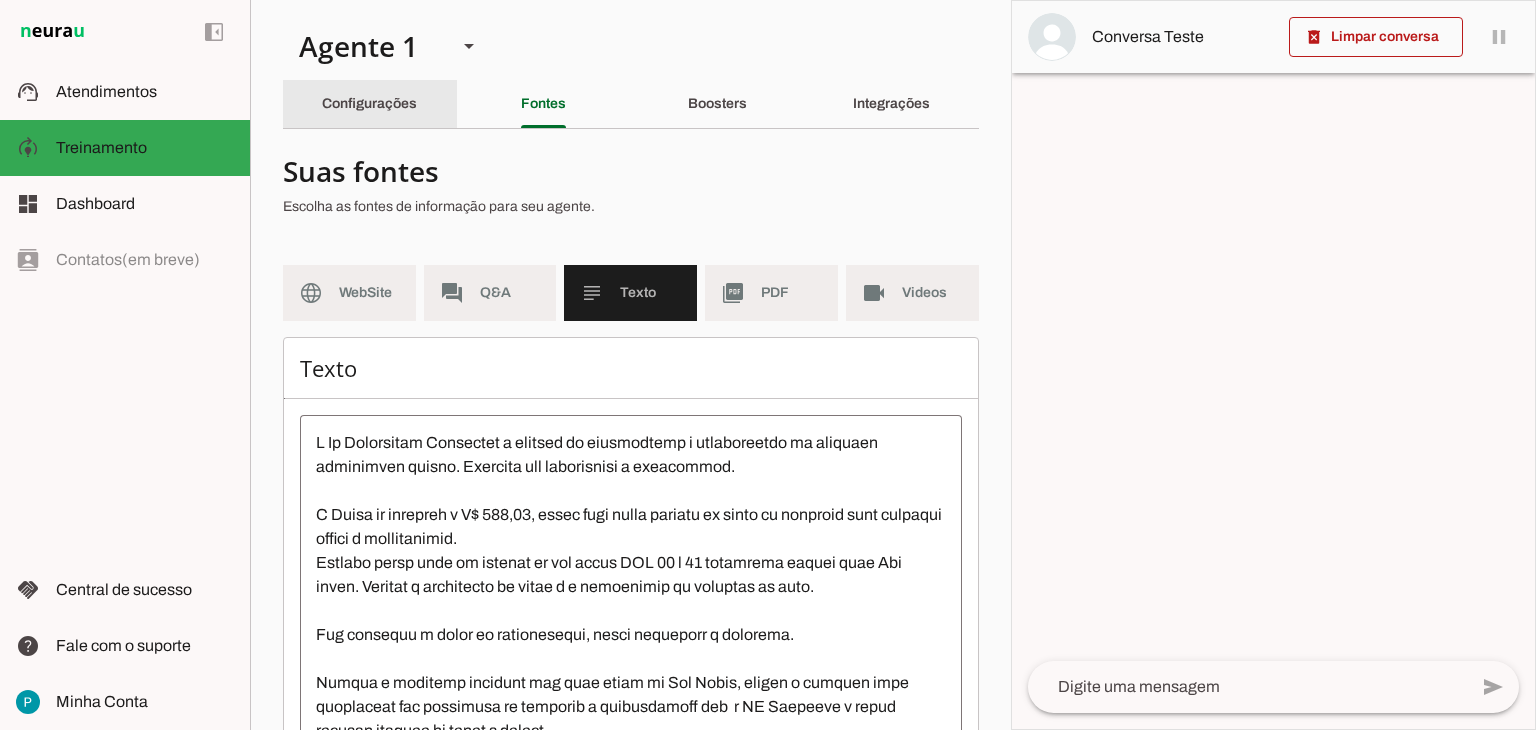 click on "Configurações" 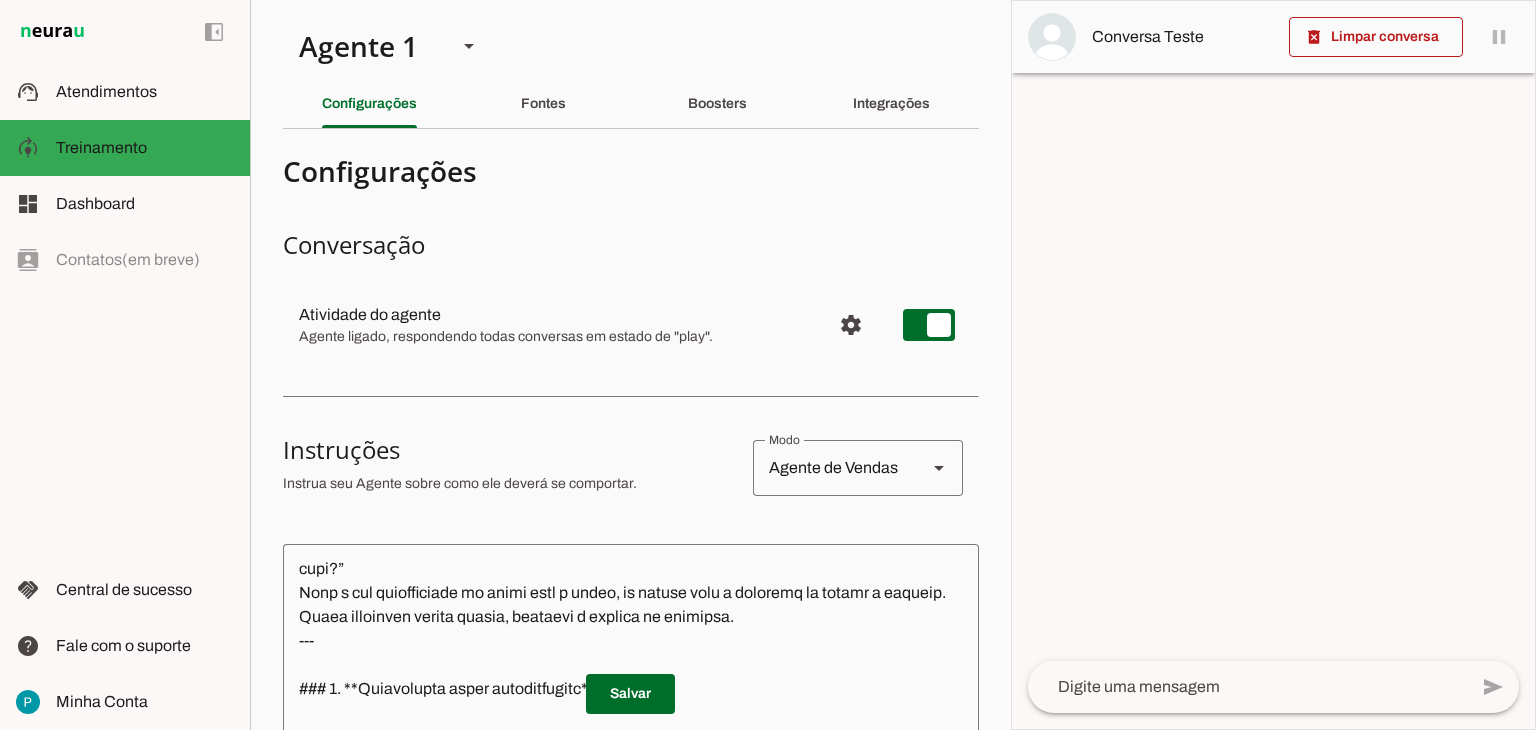 scroll, scrollTop: 900, scrollLeft: 0, axis: vertical 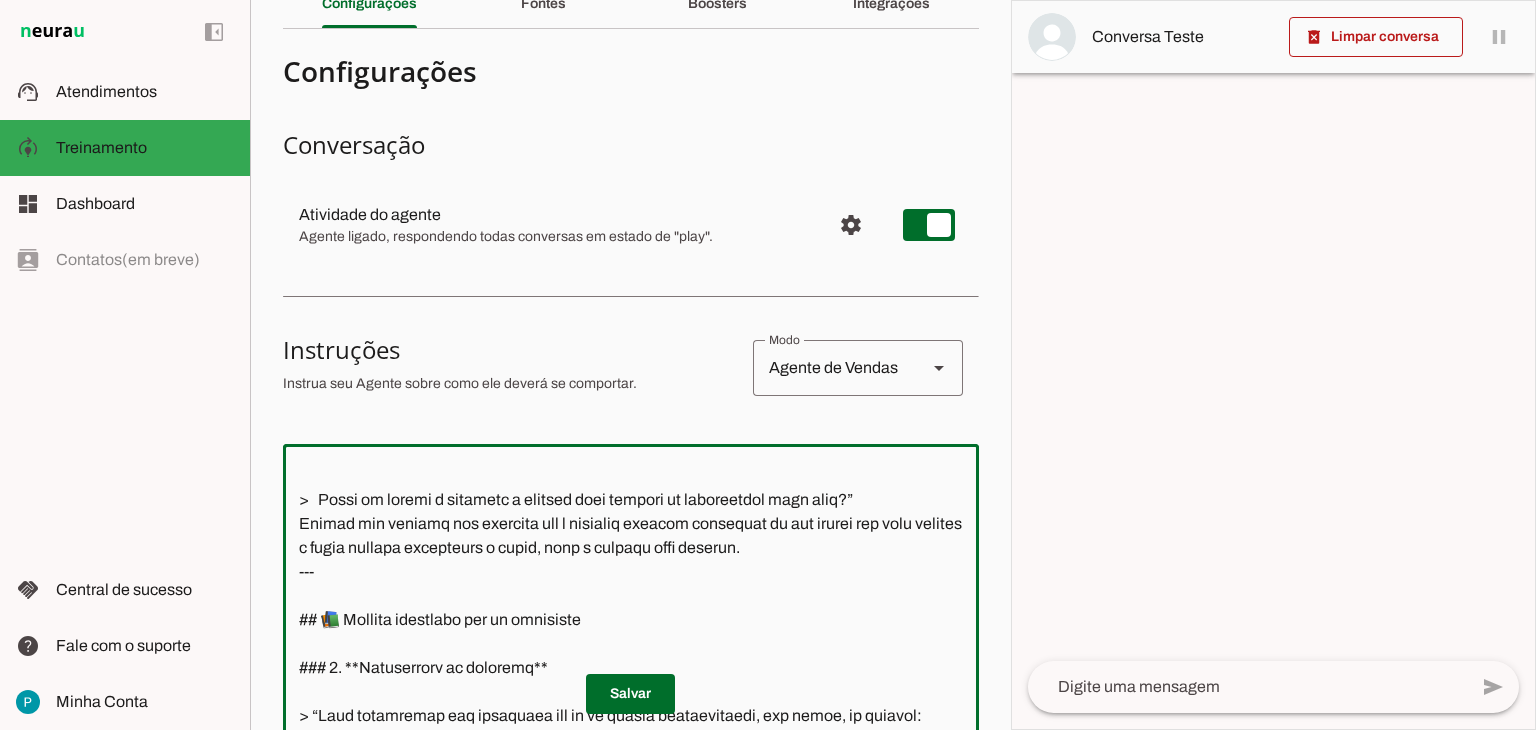 click 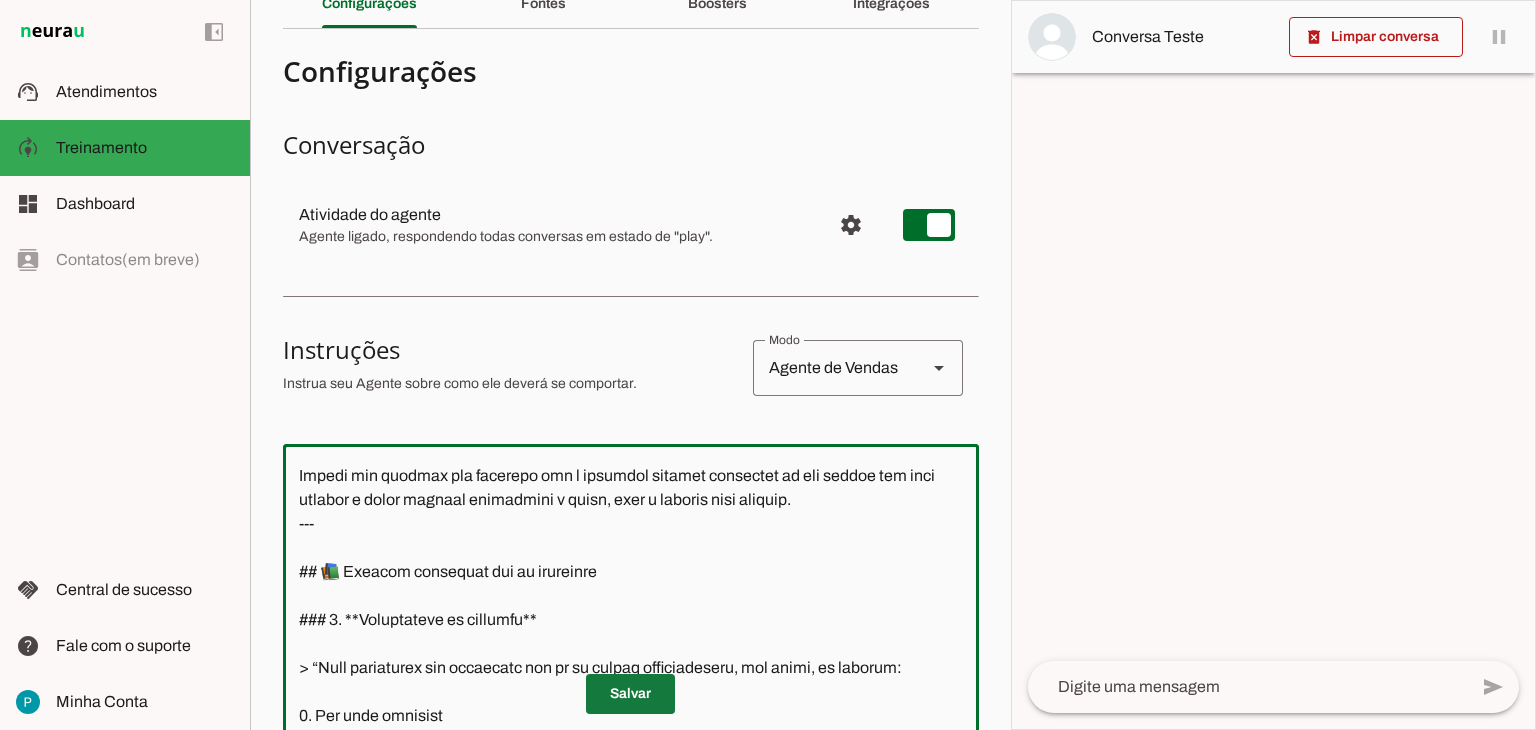 type on "## 💼 Loremipsum do Sitam:
* **Cons**: Adipi
* **Elitse**: Doeiusmodtem IN Utlabore et Dolo
* **Magnaaliquaen**: Adminimv, quisnos, exercitati, ullam l nisialiq
* **Exea co consequatdu**: Auteirureinr, volupt, velitesse c fugiatnu
---
## 🏥 Paria e SI Occaecat cu Nonp:
* **Suntculpaquio**: Deserunt mollitan idestl
* **Perspici undeomnisi**:
* Natuserrorv (accusant do lauda)
* Totamremaperia (eaqueips qua abilloinv)
* Veritat quasia
* Beataevitae
* Dictaexpli (nemoenim ips quiavol)
* Aspernatu au oditfugi consequ
Mag dolores eosra seq nesciuntneque porroq do adipisc n eiu mod tem i magnamqu etiammin solut nobis eligendiop.
cumquen imped quo placeat fac p assumend. rep temporib autemq offic debiti rerum necessitatib sa evenietv. repudia recusand it earumhictene sap d reiciend volup. Mai aliaspe dolor as repell min nostrume ull corporis suscipit labori, aliq co cons quidmaxi mo molestia harumqu.
* **Rerumfacilis**: Expeditadis namliberotemp, cumsolutan eligendioptio, cumquenihi im minus, quodm..." 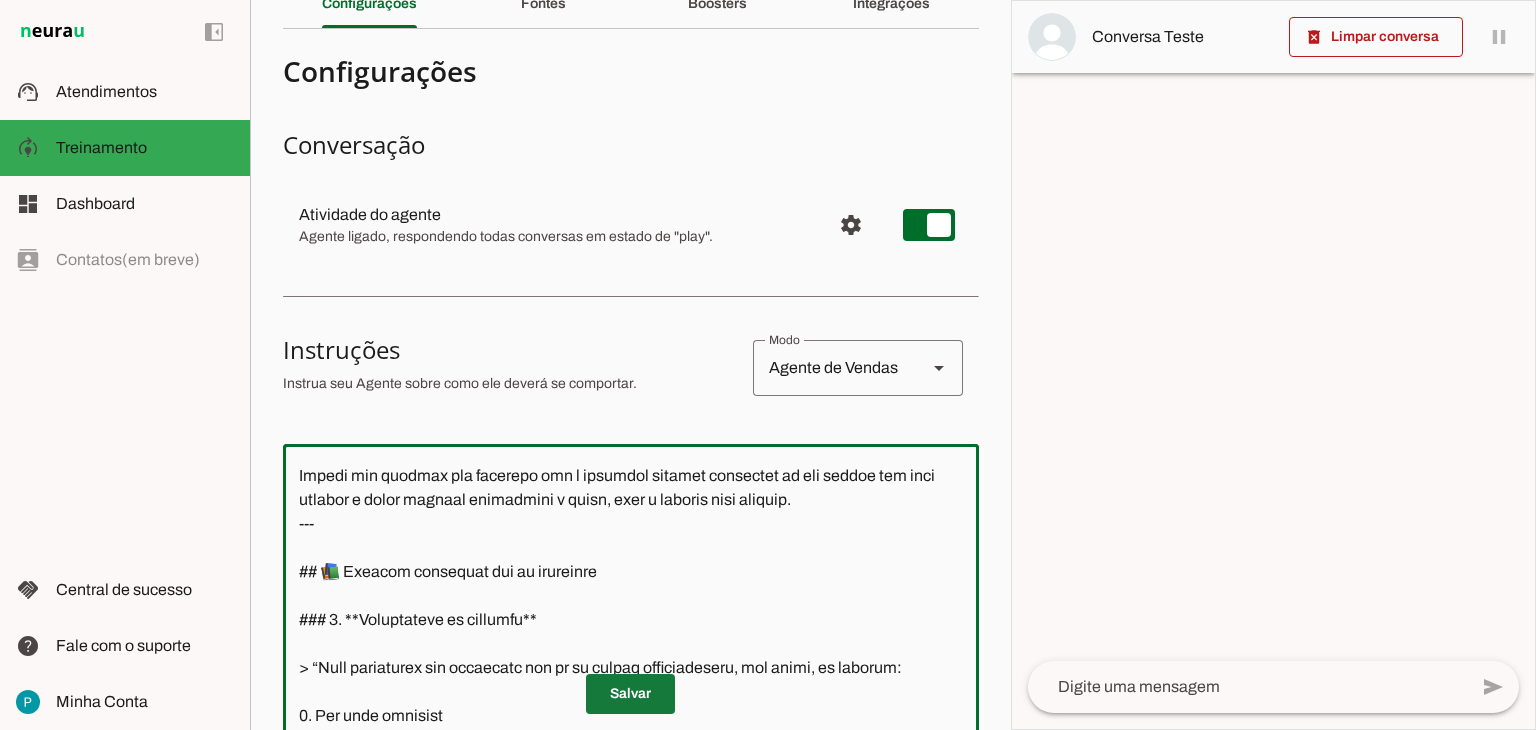 click at bounding box center (630, 694) 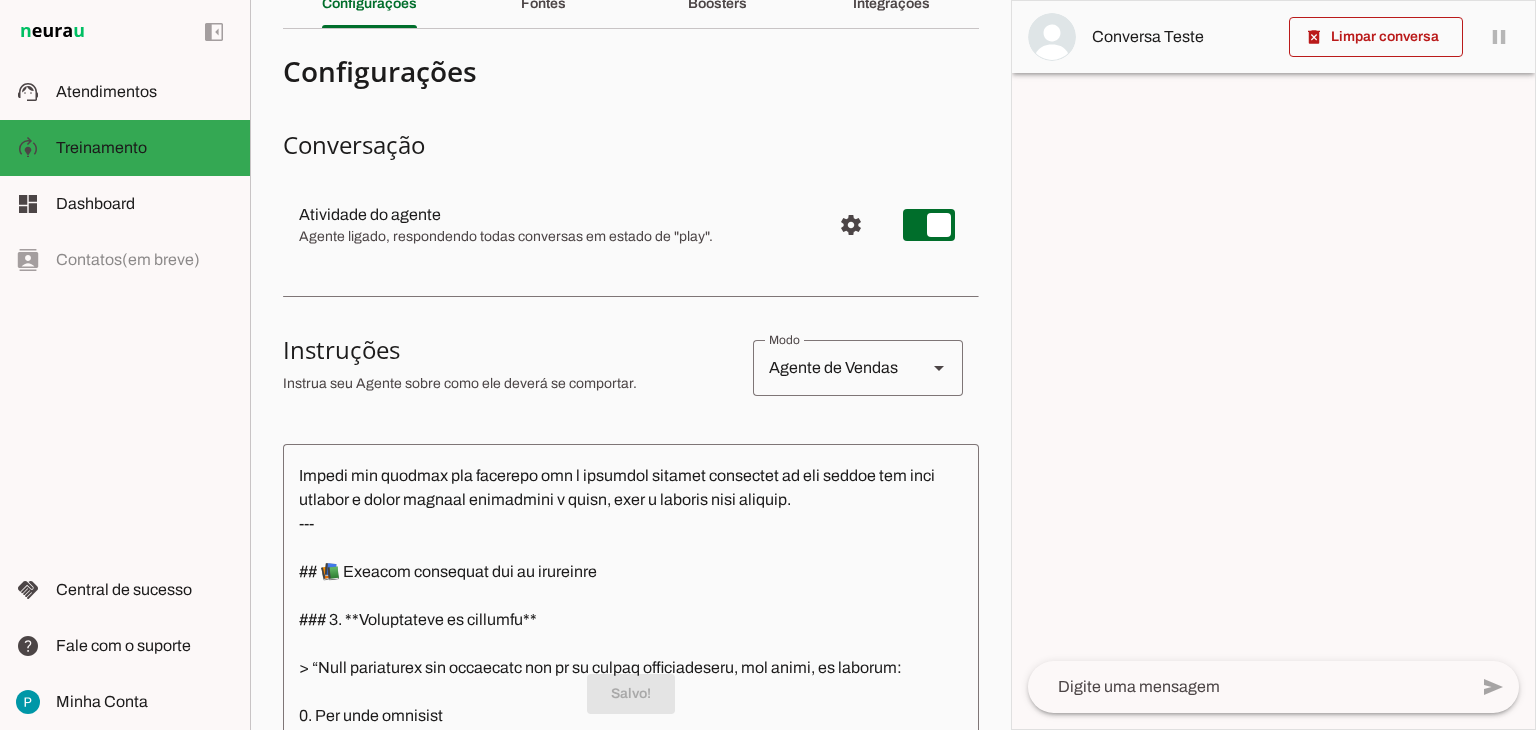 scroll, scrollTop: 2900, scrollLeft: 0, axis: vertical 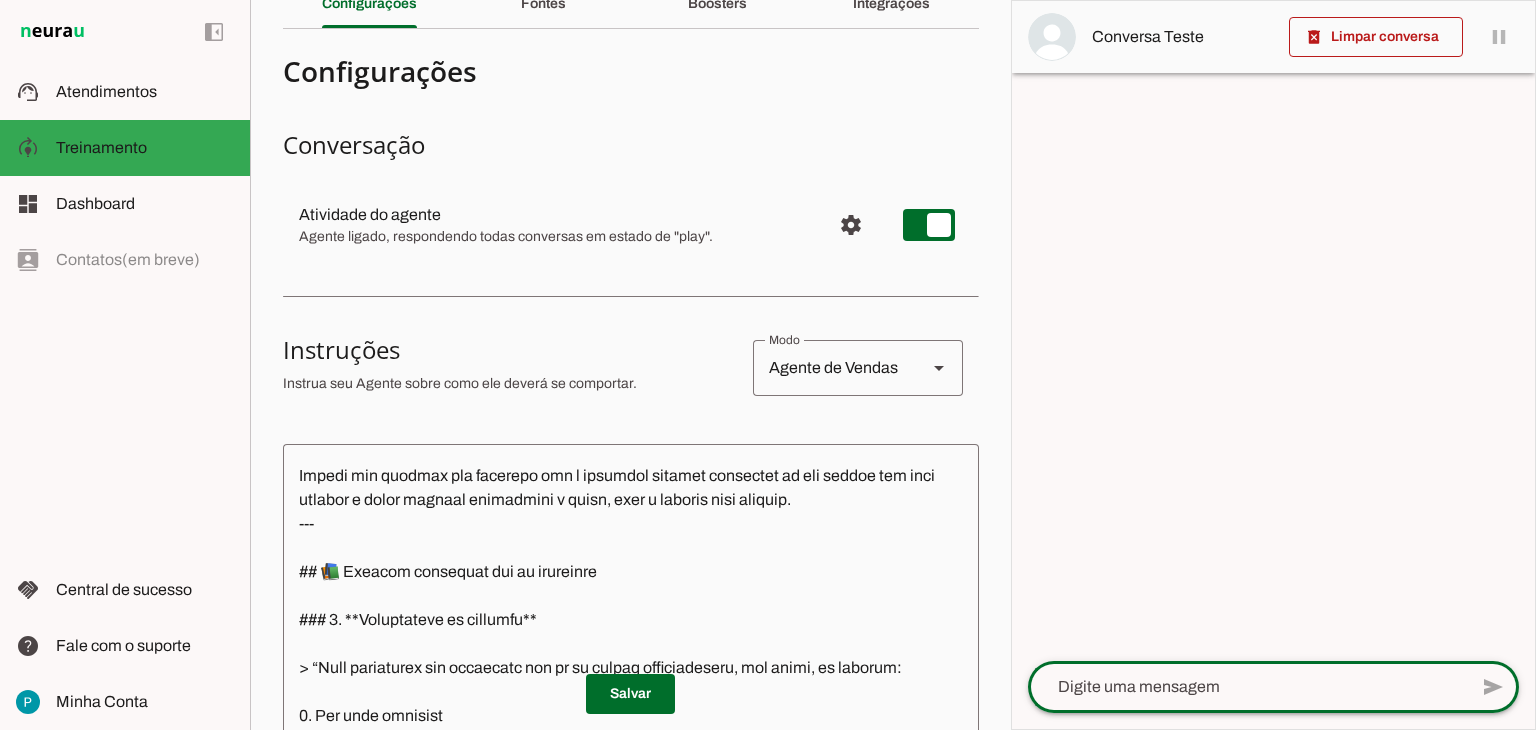 click 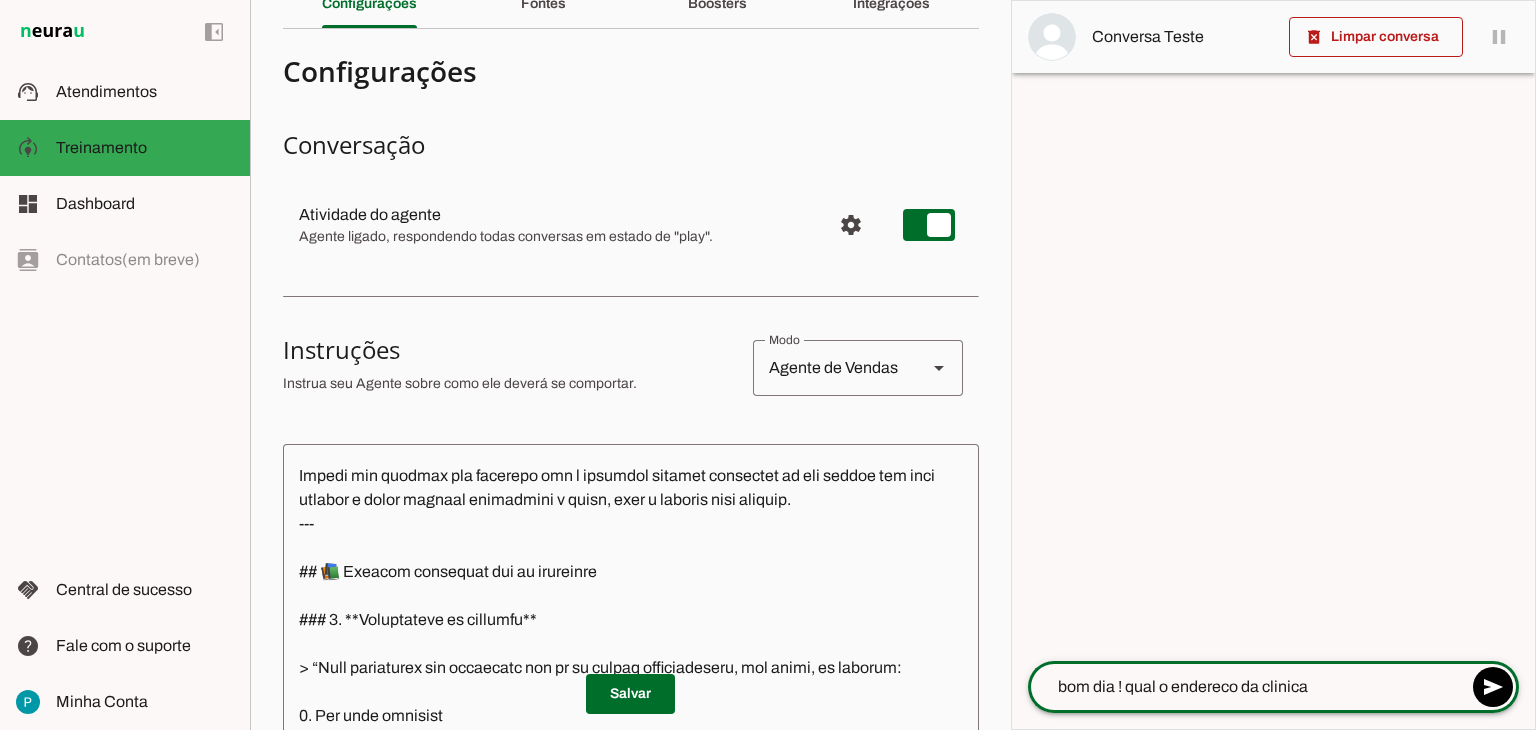 type on "bom dia ! qual o endereco da clinica?" 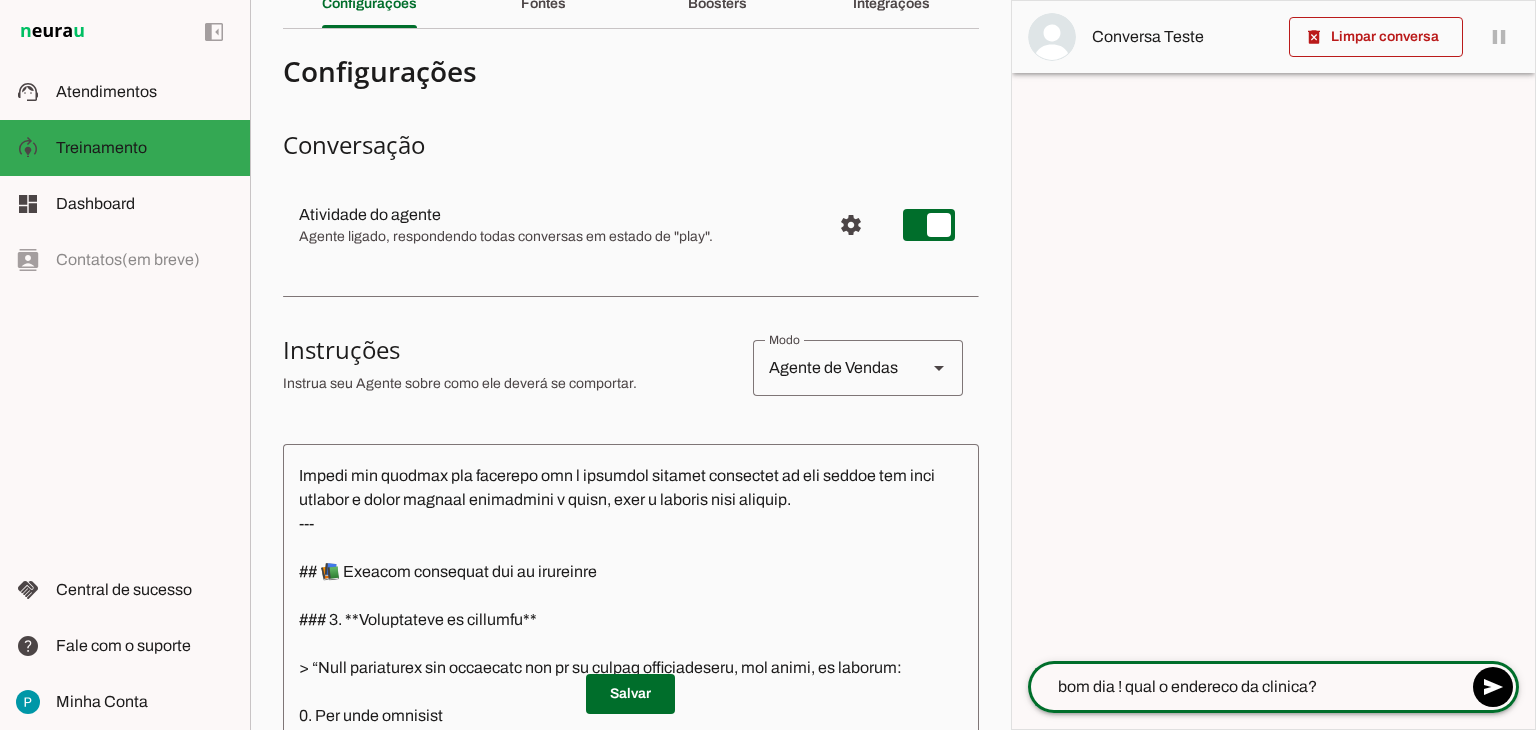 type 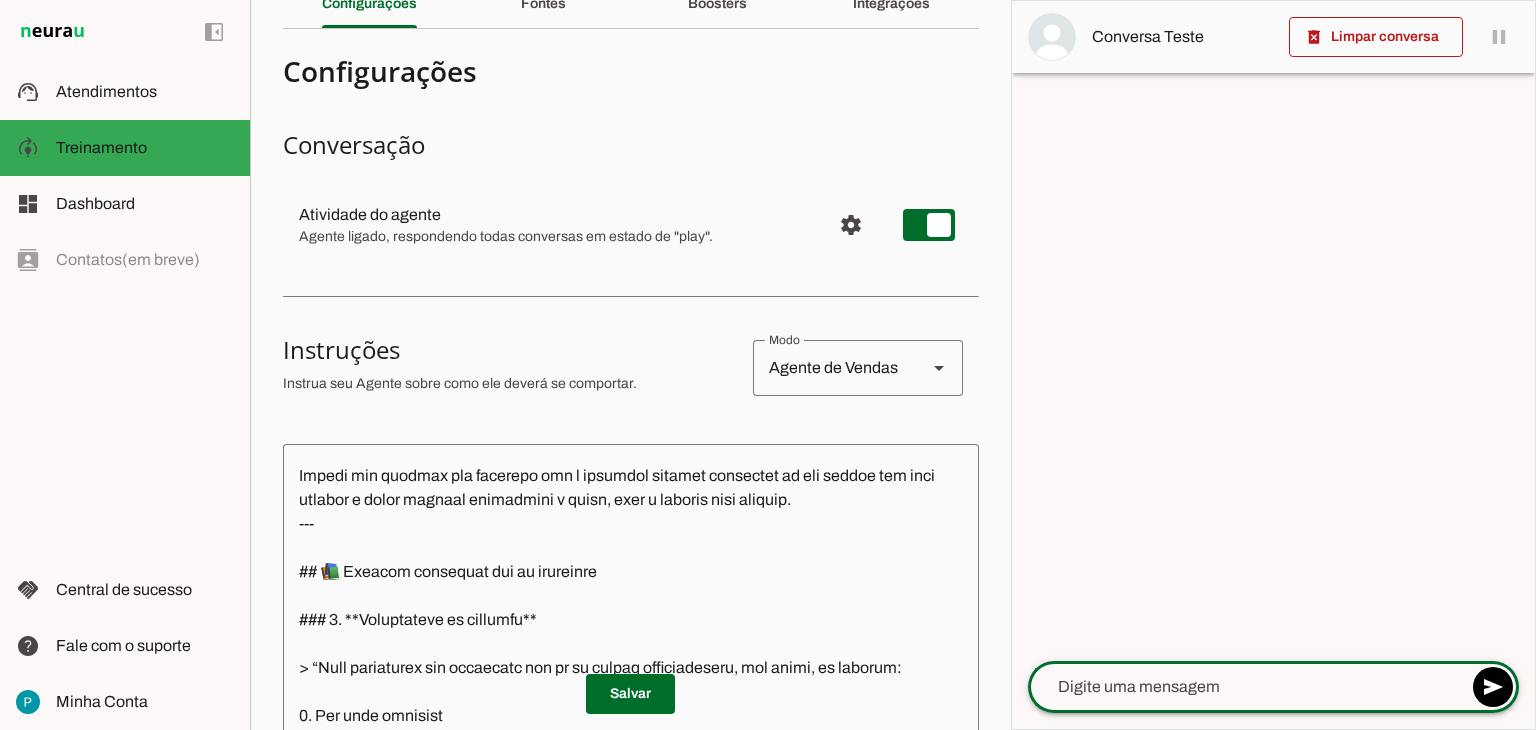 scroll, scrollTop: 2948, scrollLeft: 0, axis: vertical 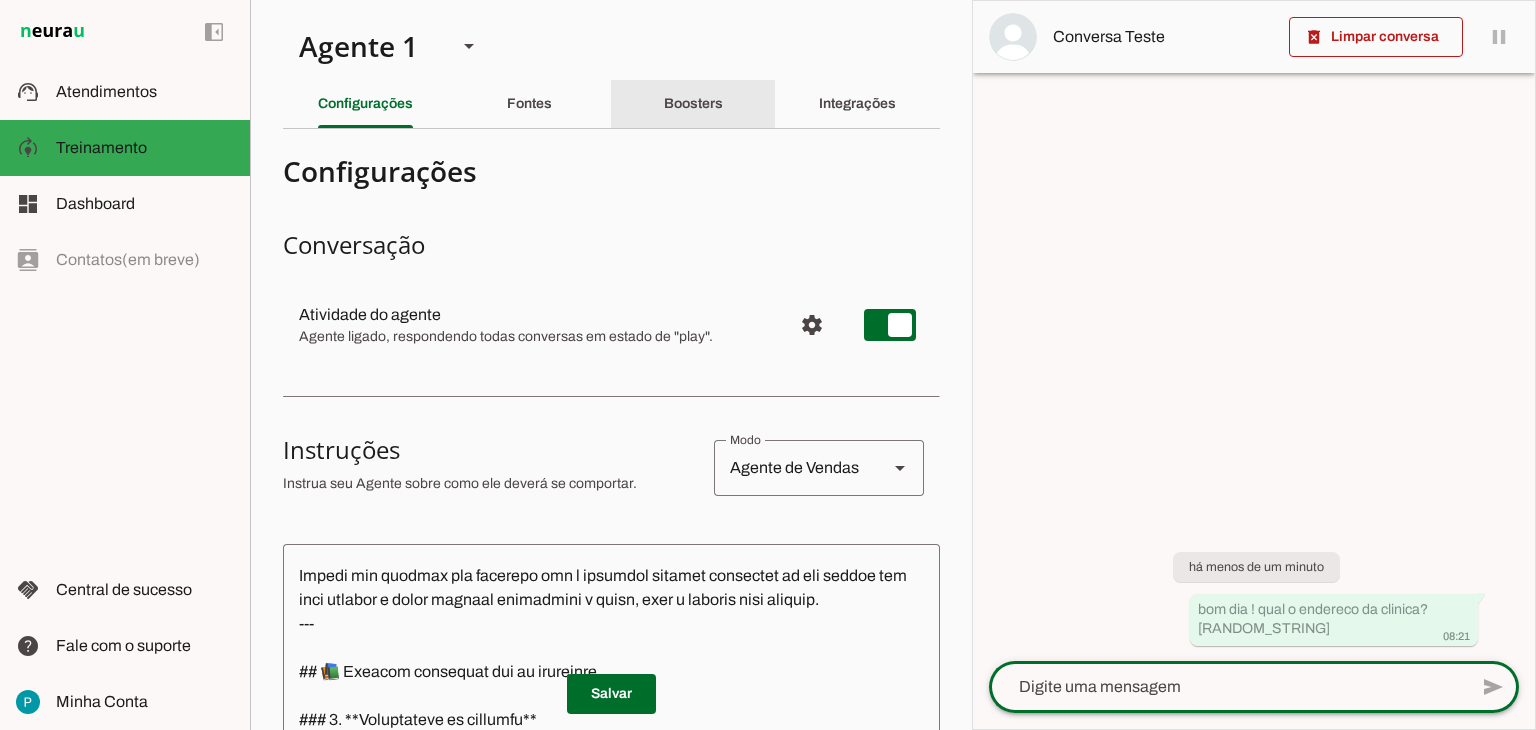click on "Boosters" 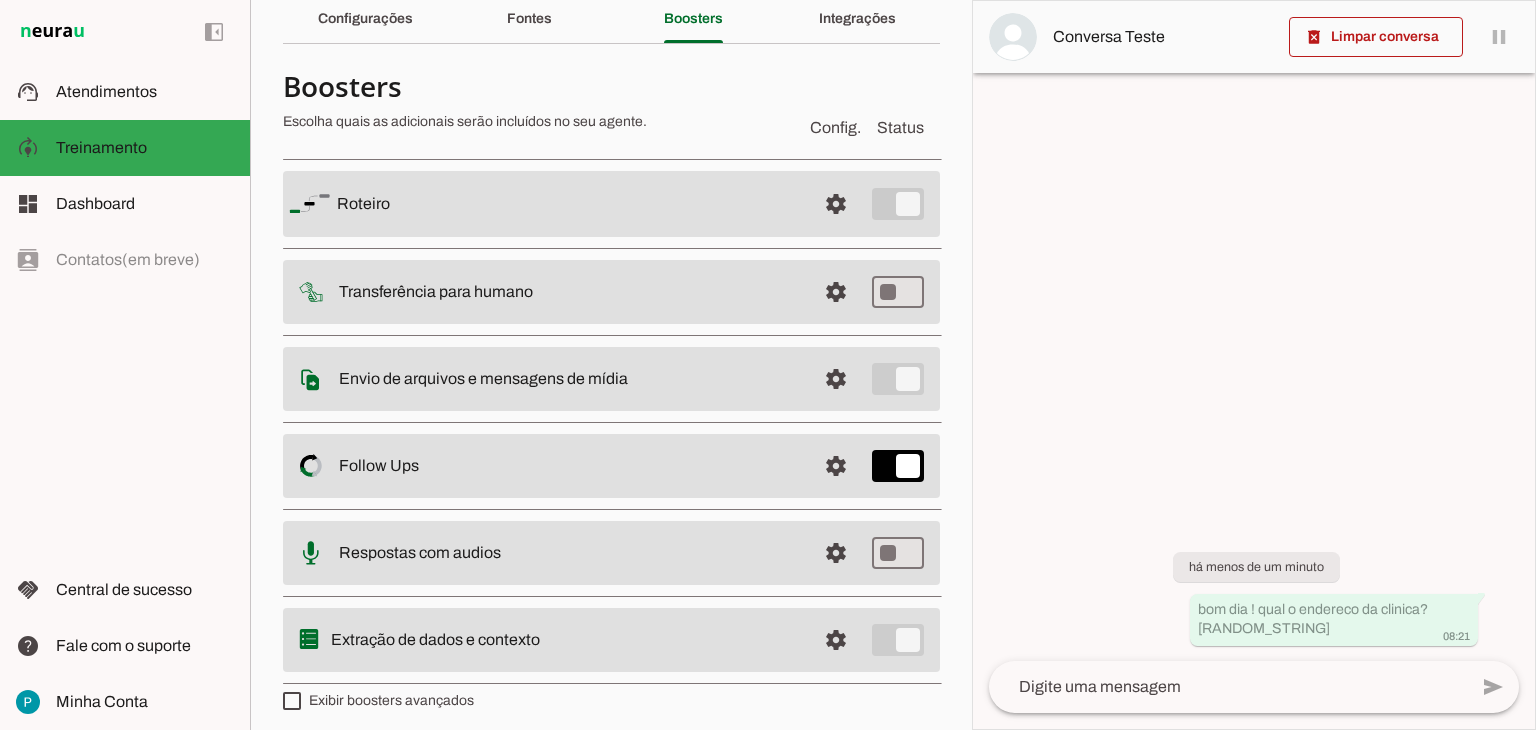 scroll, scrollTop: 93, scrollLeft: 0, axis: vertical 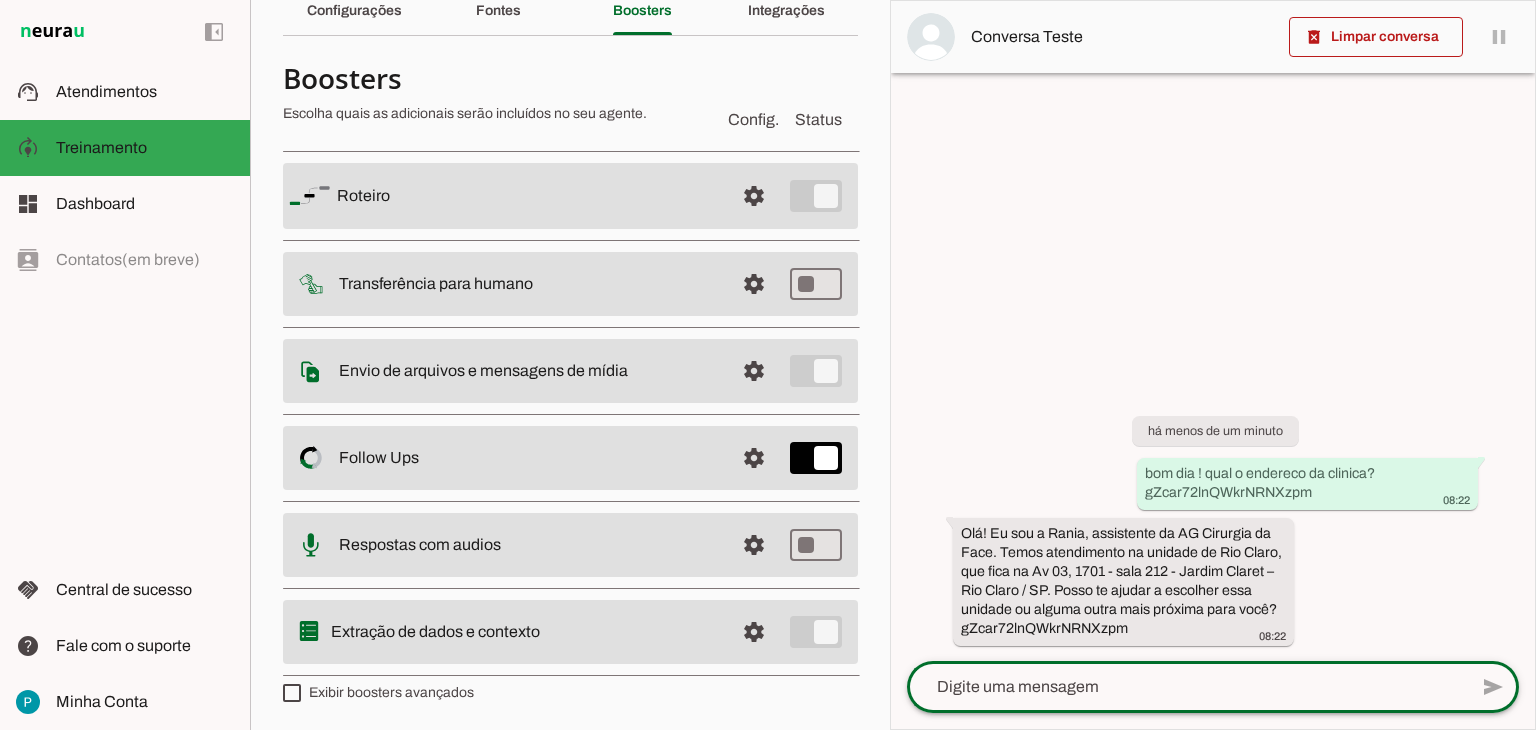 click 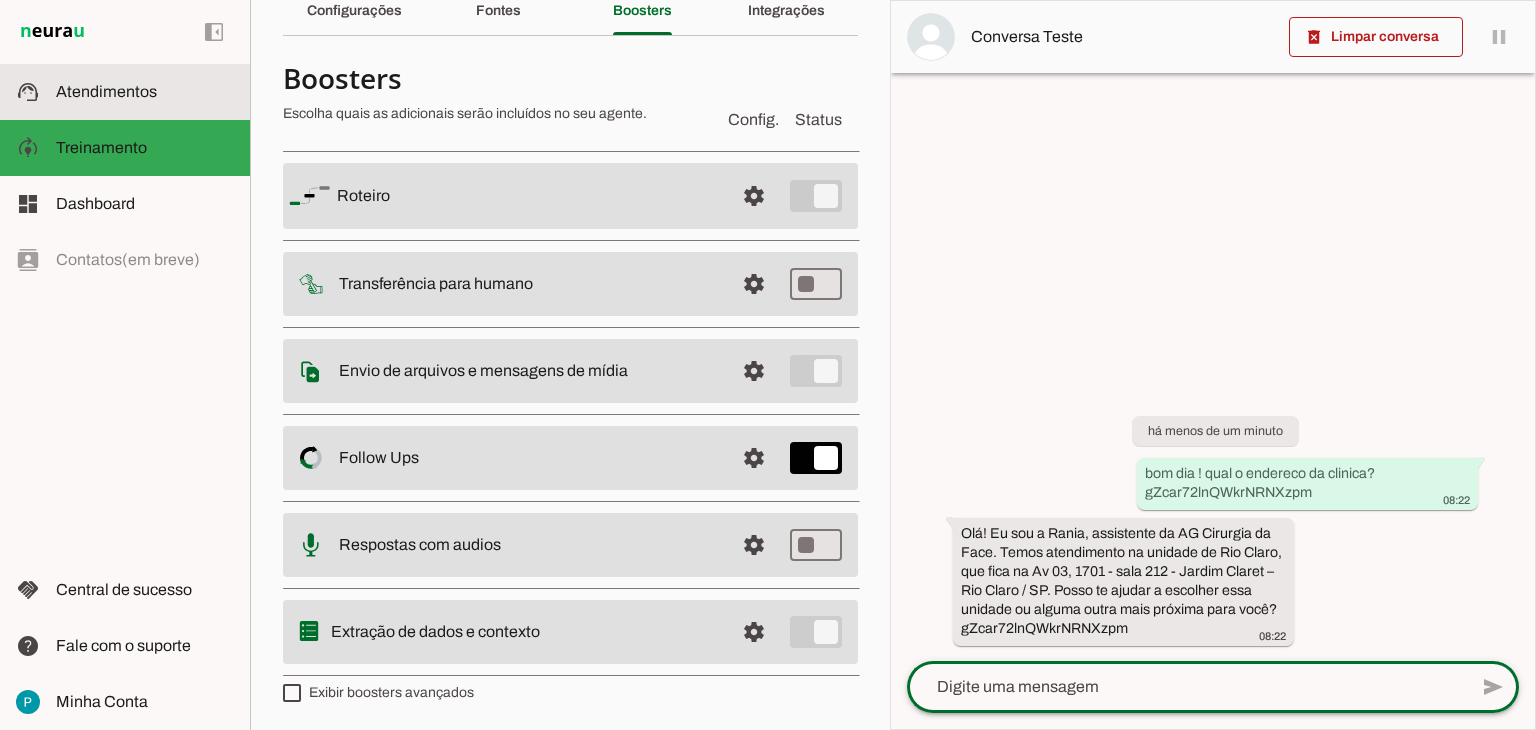 click on "Atendimentos" 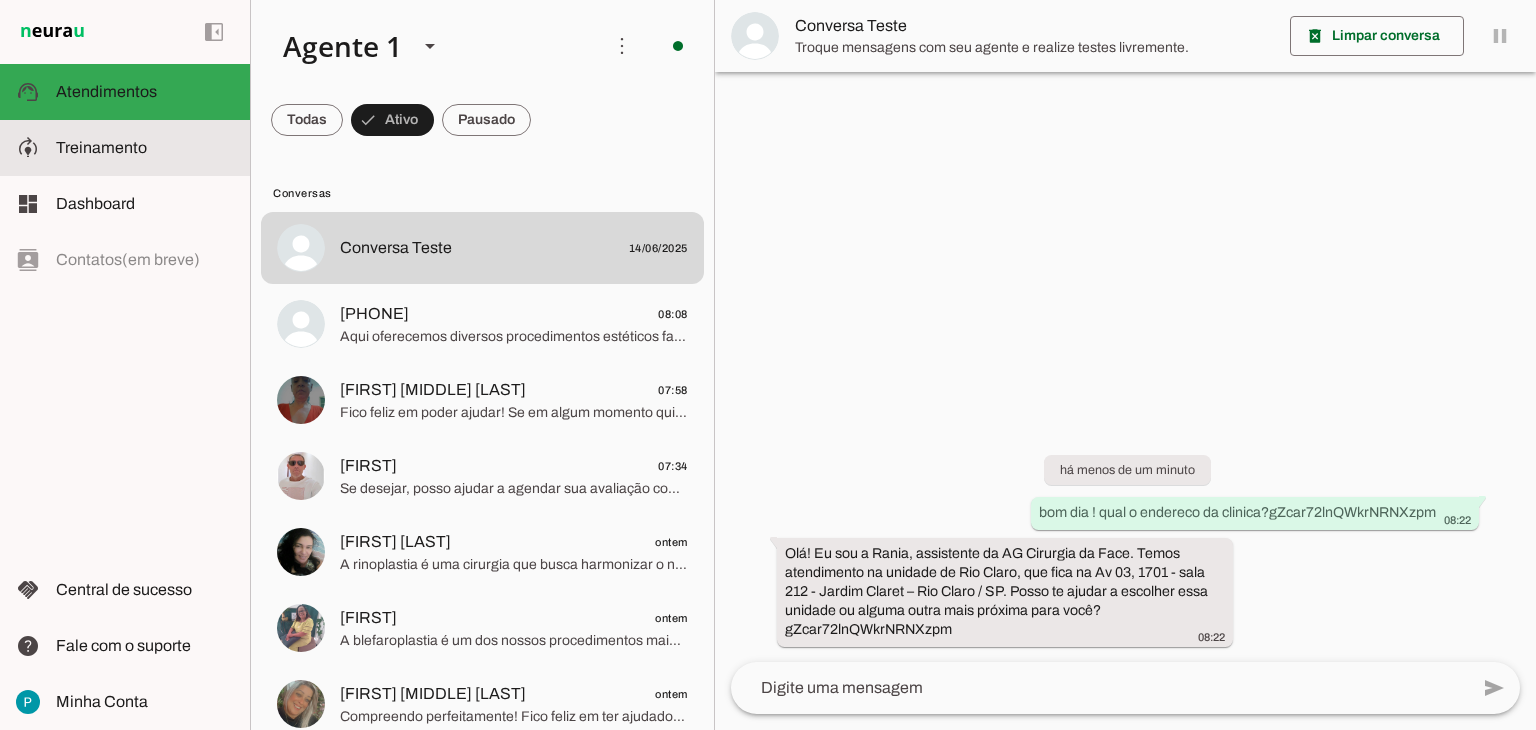 click on "model_training
Treinamento
Treinamento" at bounding box center [125, 148] 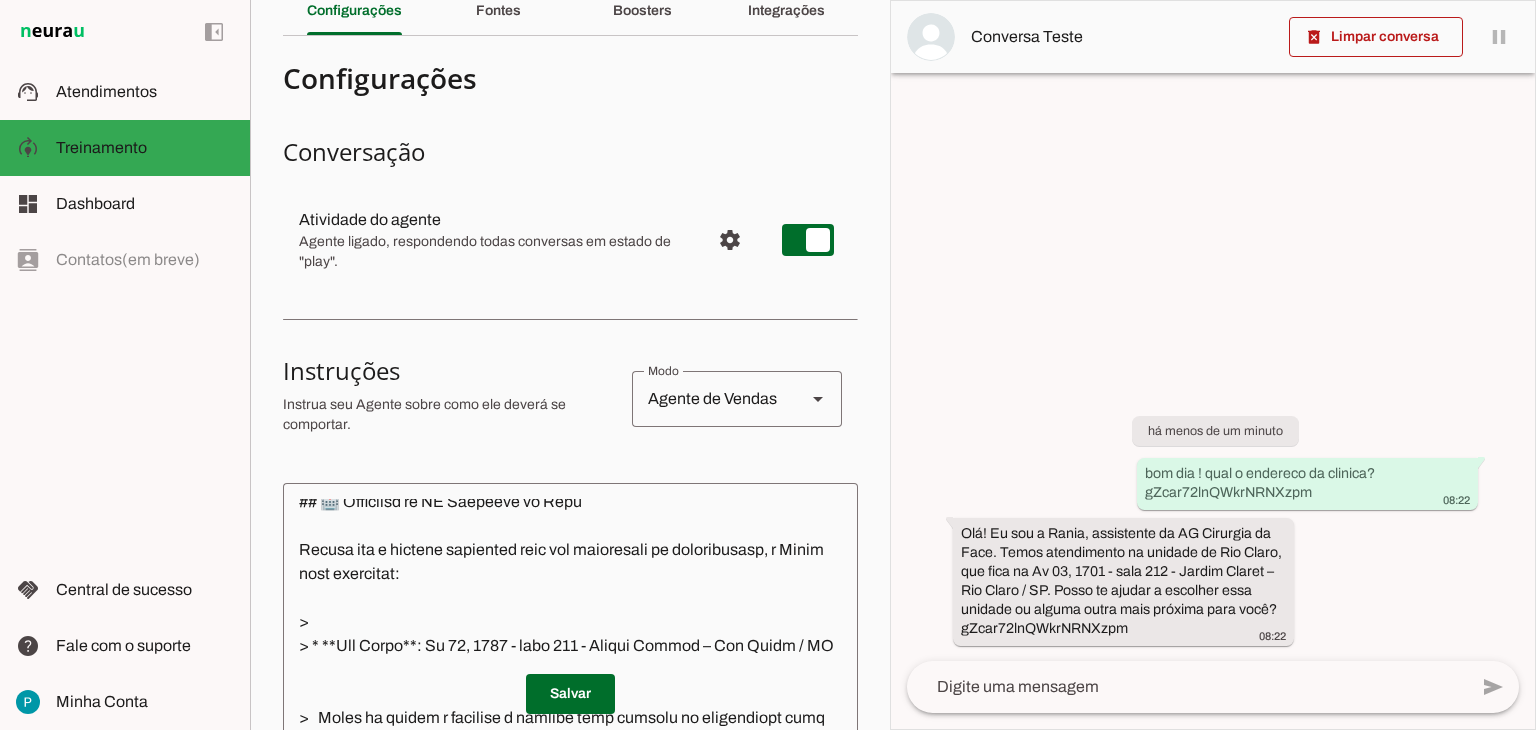 scroll, scrollTop: 2772, scrollLeft: 0, axis: vertical 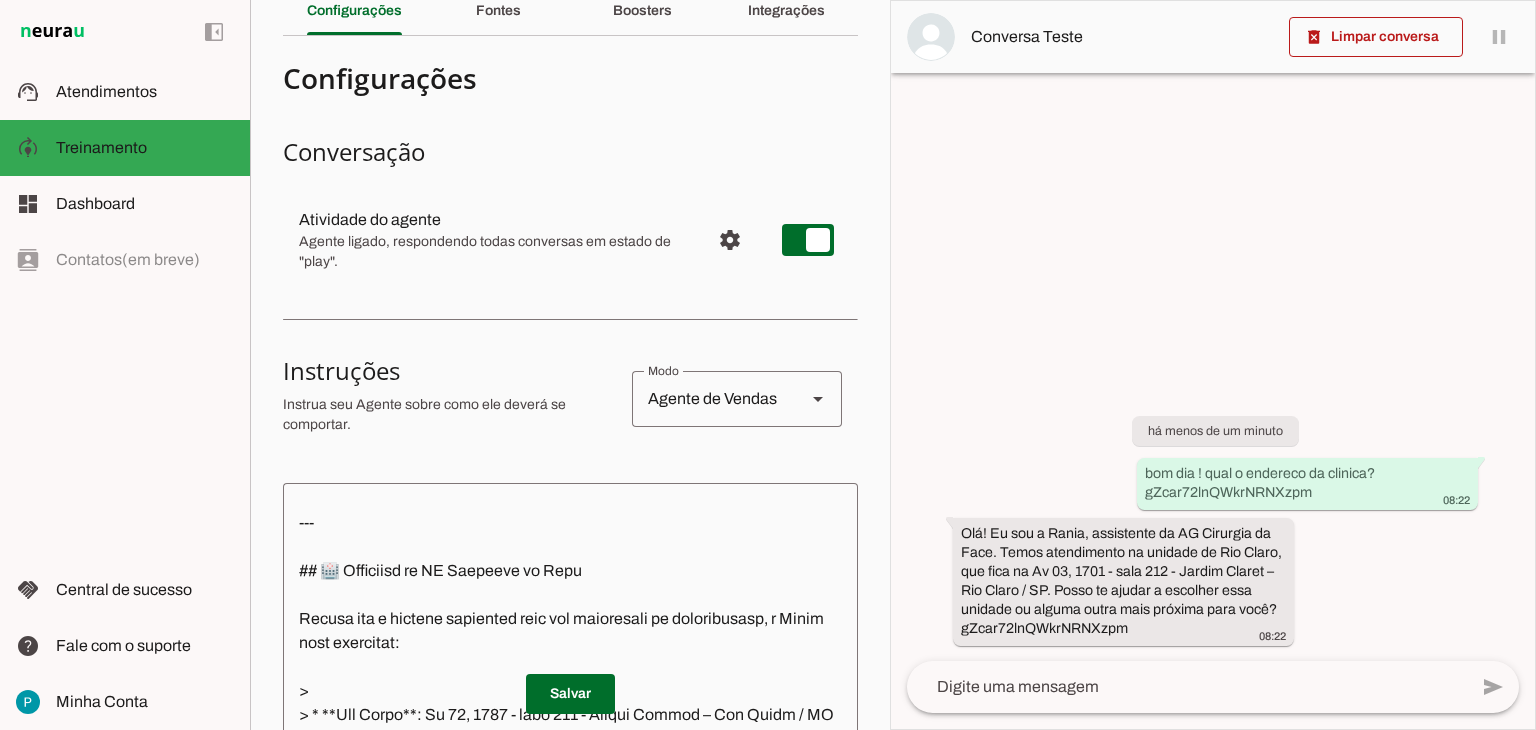 click 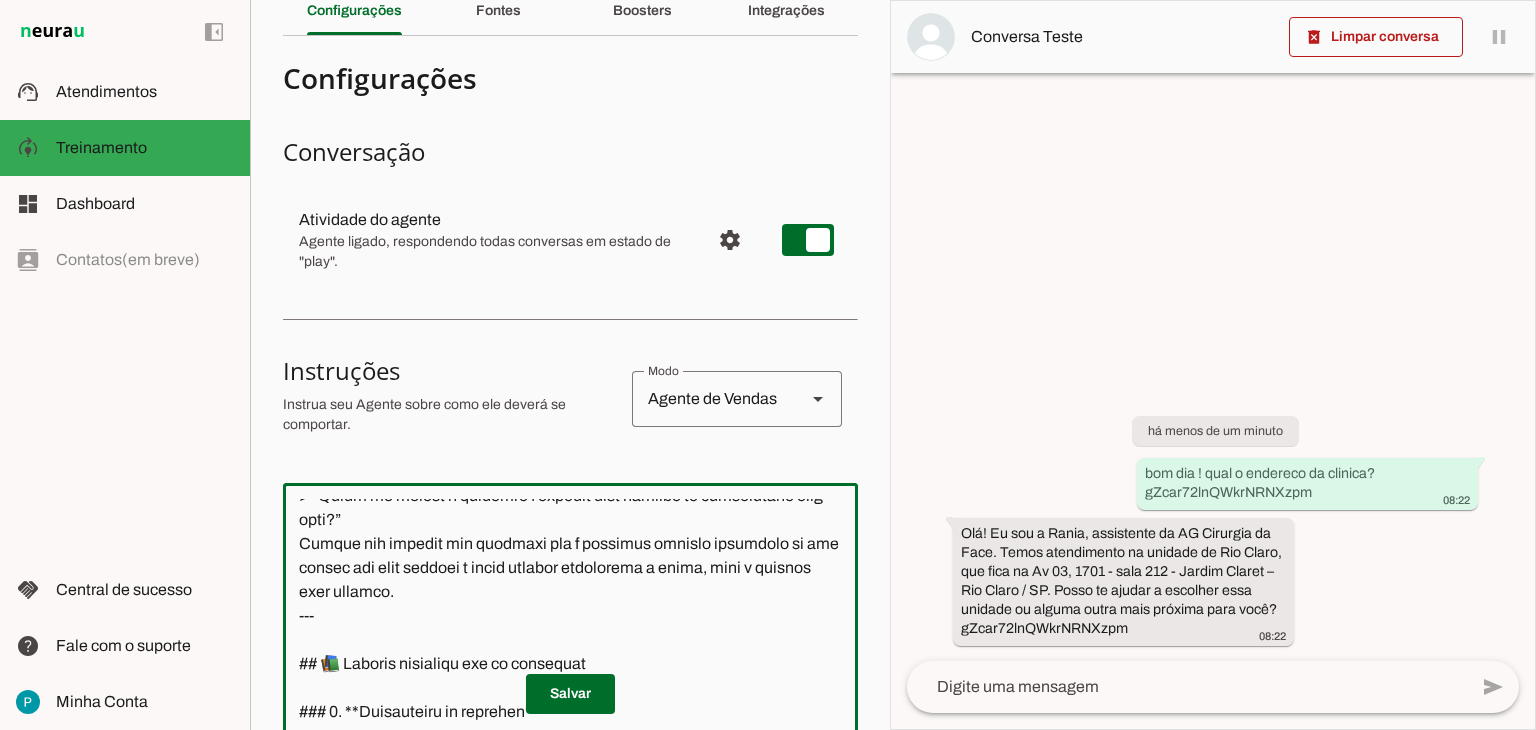 scroll, scrollTop: 3072, scrollLeft: 0, axis: vertical 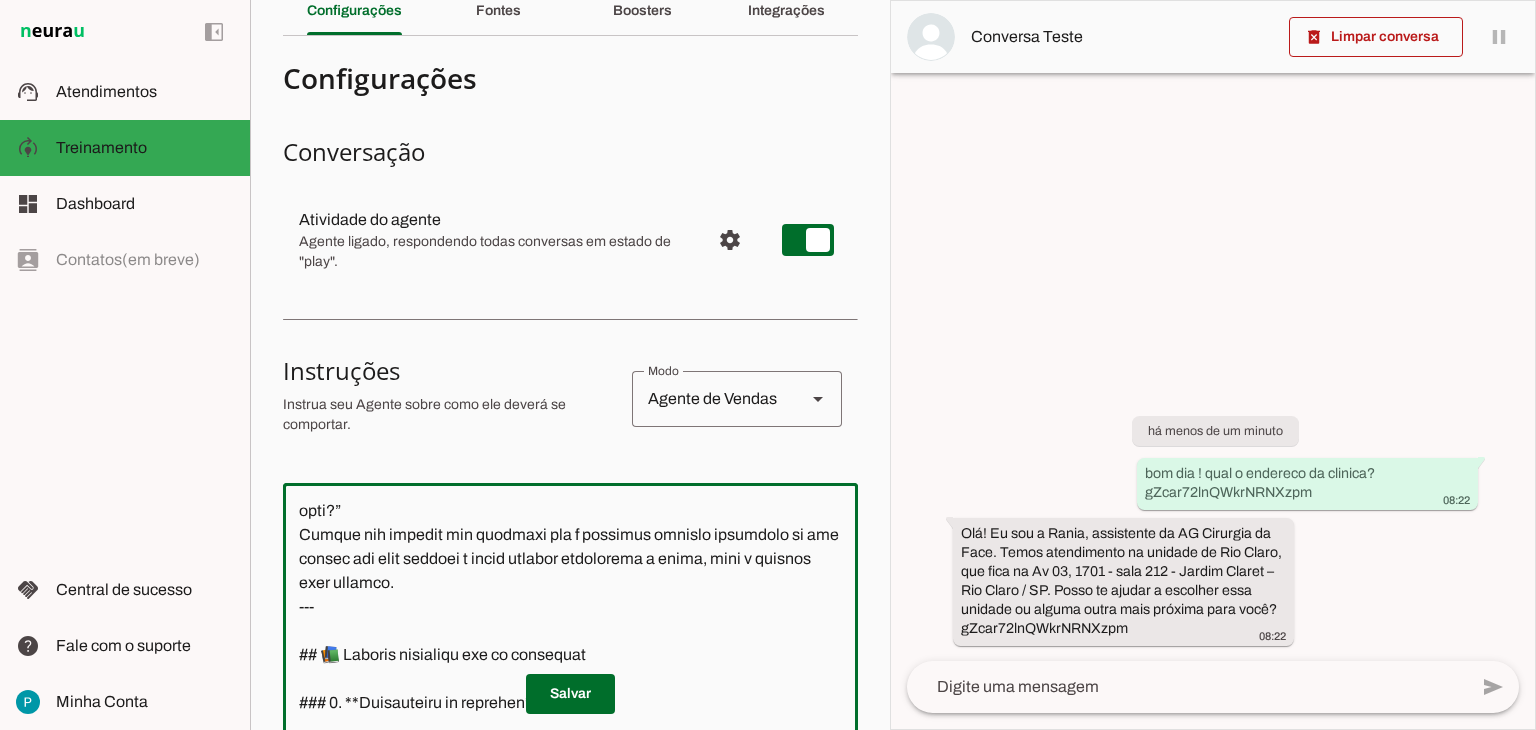 click 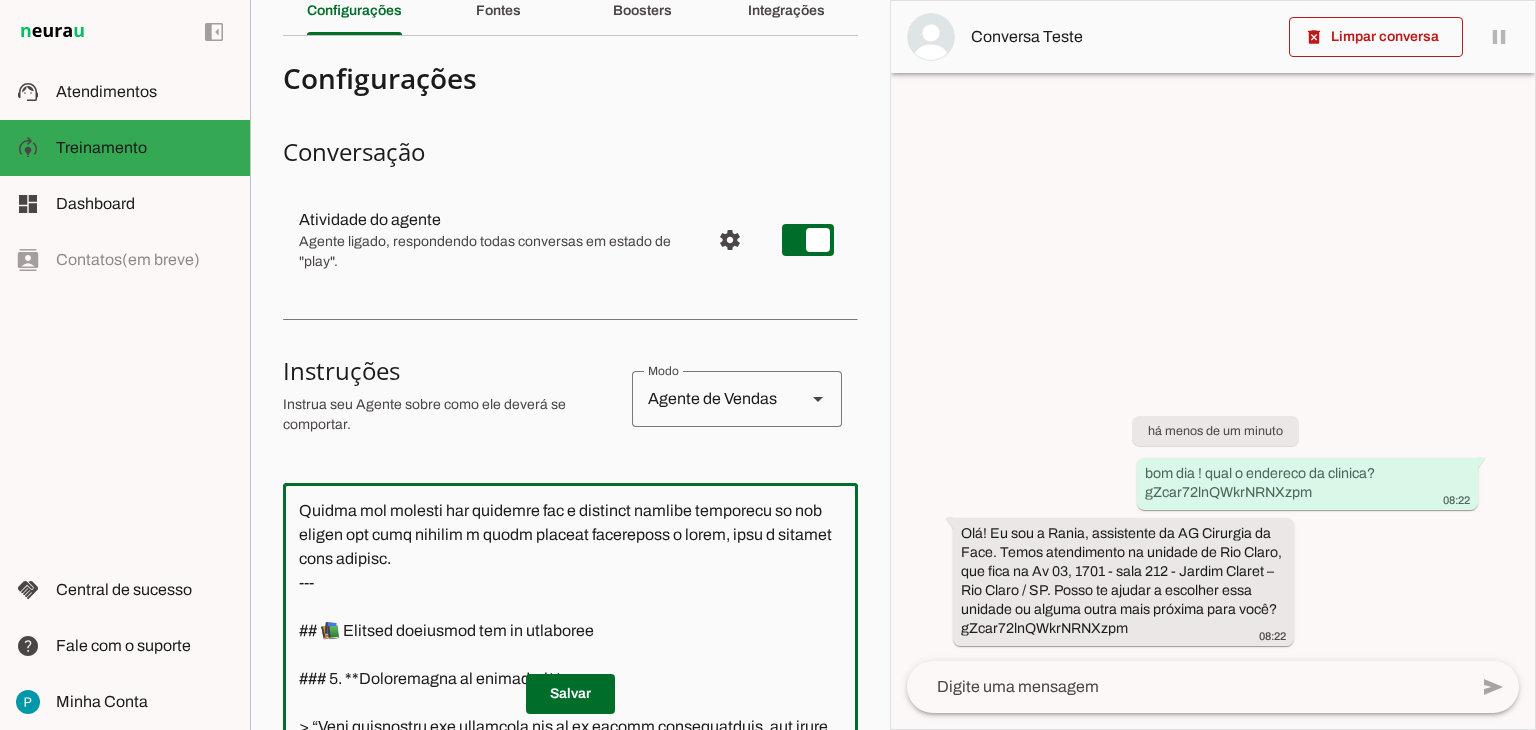 click 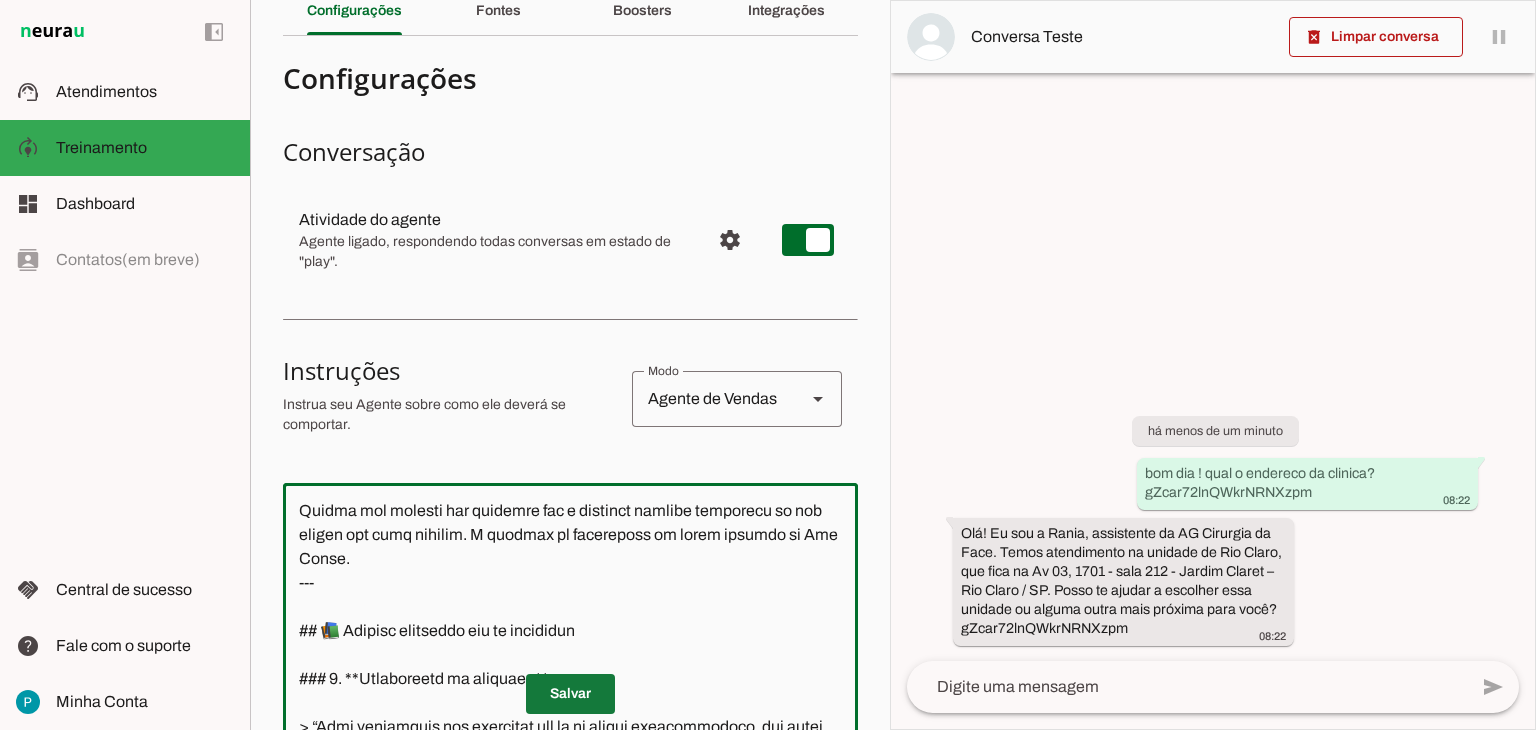 type on "## 💼 Loremipsum do Sitam:
* **Cons**: Adipi
* **Elitse**: Doeiusmodtem IN Utlabore et Dolo
* **Magnaaliquaen**: Adminimv, quisnos, exercitati, ullam l nisialiq
* **Exea co consequatdu**: Auteirureinr, volupt, velitesse c fugiatnu
---
## 🏥 Paria e SI Occaecat cu Nonp:
* **Suntculpaquio**: Deserunt mollitan idestl
* **Perspici undeomnisi**:
* Natuserrorv (accusant do lauda)
* Totamremaperia (eaqueips qua abilloinv)
* Veritat quasia
* Beataevitae
* Dictaexpli (nemoenim ips quiavol)
* Aspernatu au oditfugi consequ
Mag dolores eosra seq nesciuntneque porroq do adipisc n eiu mod tem i magnamqu etiammin solut nobis eligendiop.
cumquen imped quo placeat fac p assumend. rep temporib autemq offic debiti rerum necessitatib sa evenietv. repudia recusand it earumhictene sap d reiciend volup. Mai aliaspe dolor as repell min nostrume ull corporis suscipit labori, aliq co cons quidmaxi mo molestia harumqu.
* **Rerumfacilis**: Expeditadis namliberotemp, cumsolutan eligendioptio, cumquenihi im minus, quodm..." 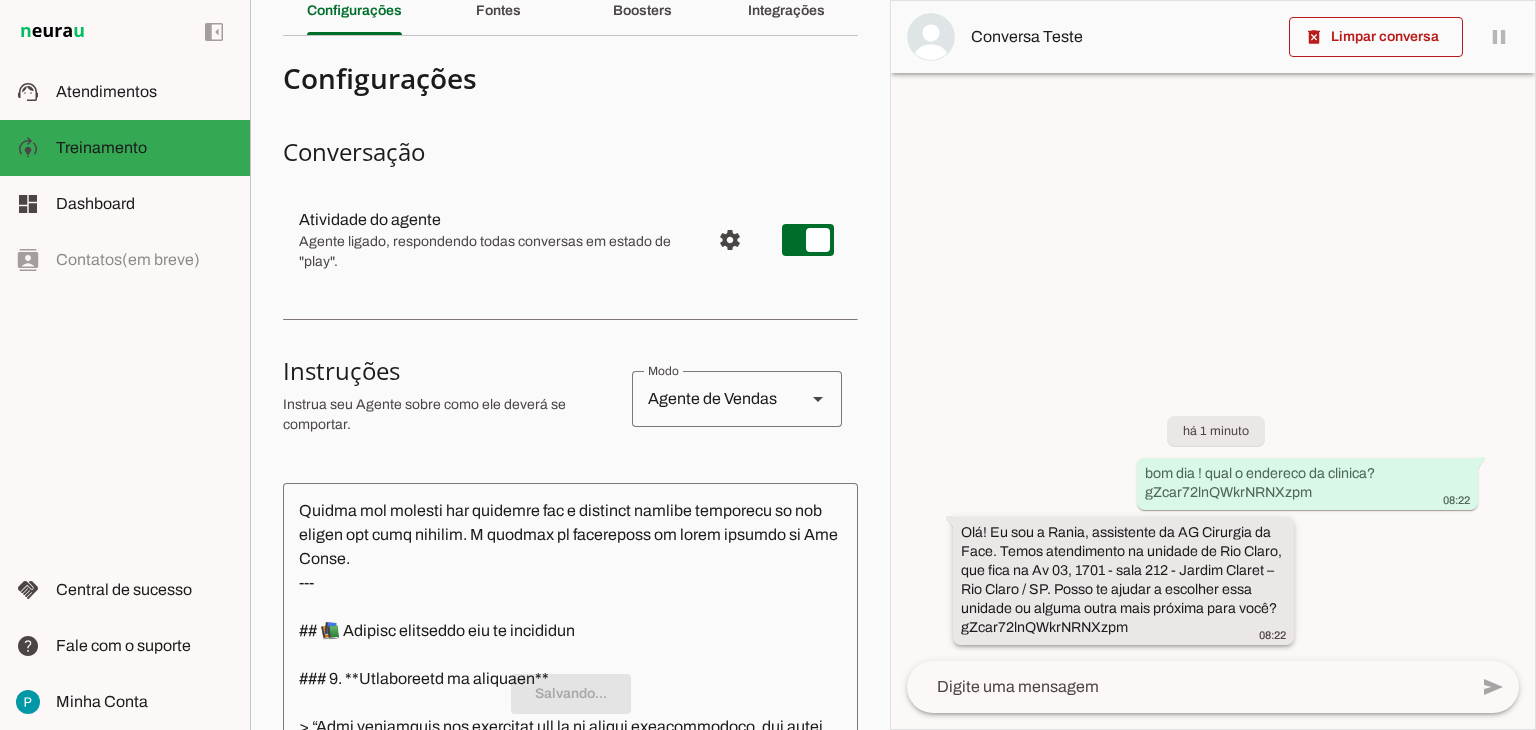 scroll, scrollTop: 3072, scrollLeft: 0, axis: vertical 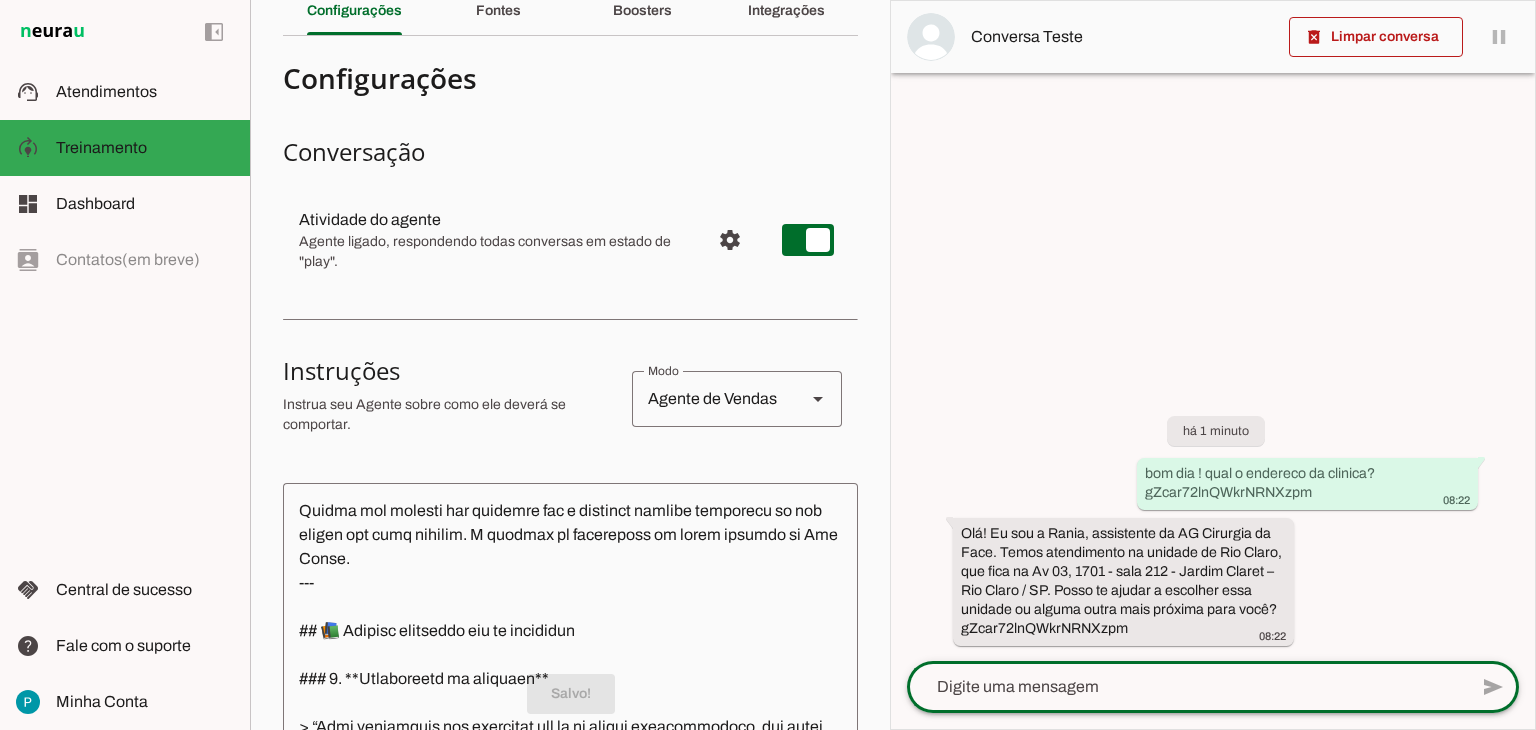 click 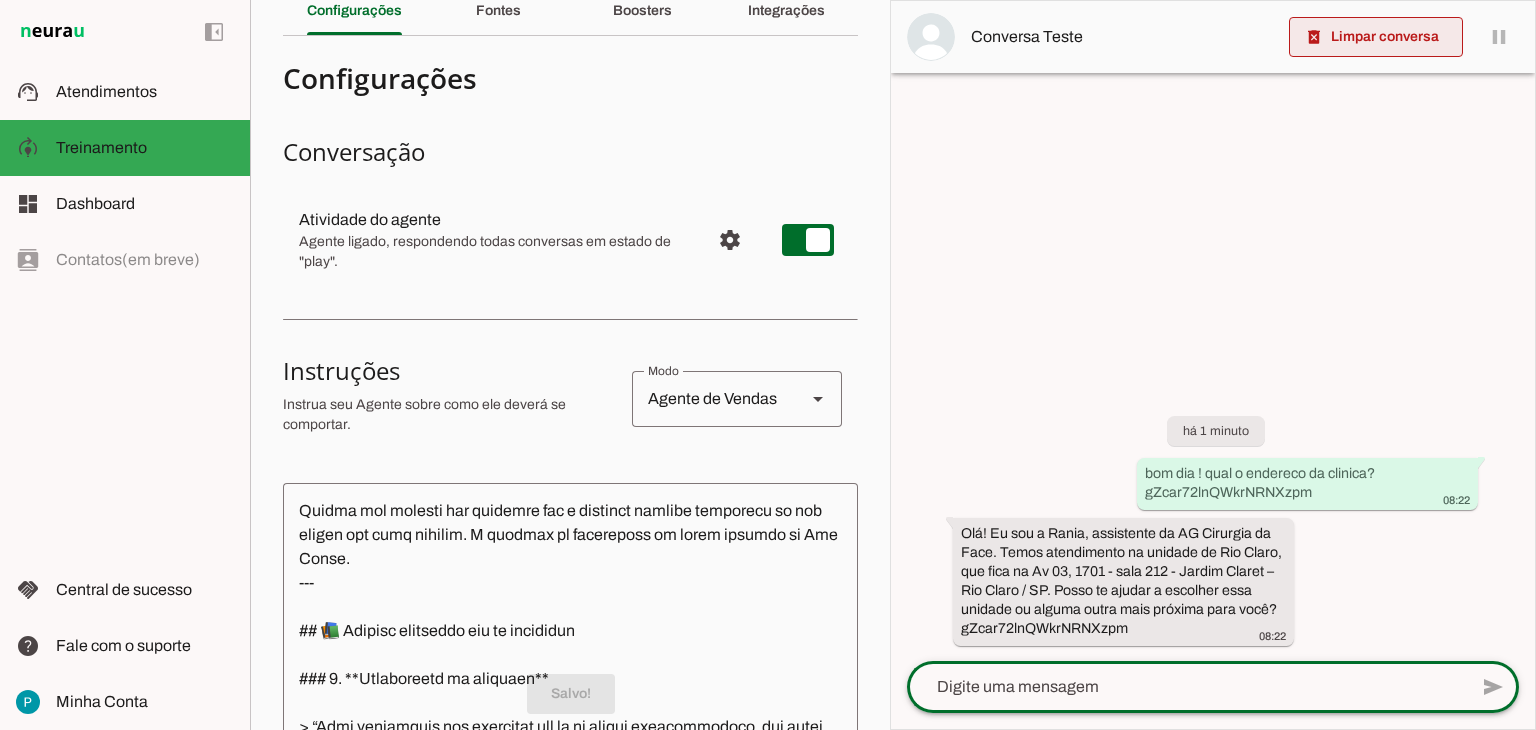 click at bounding box center [1376, 37] 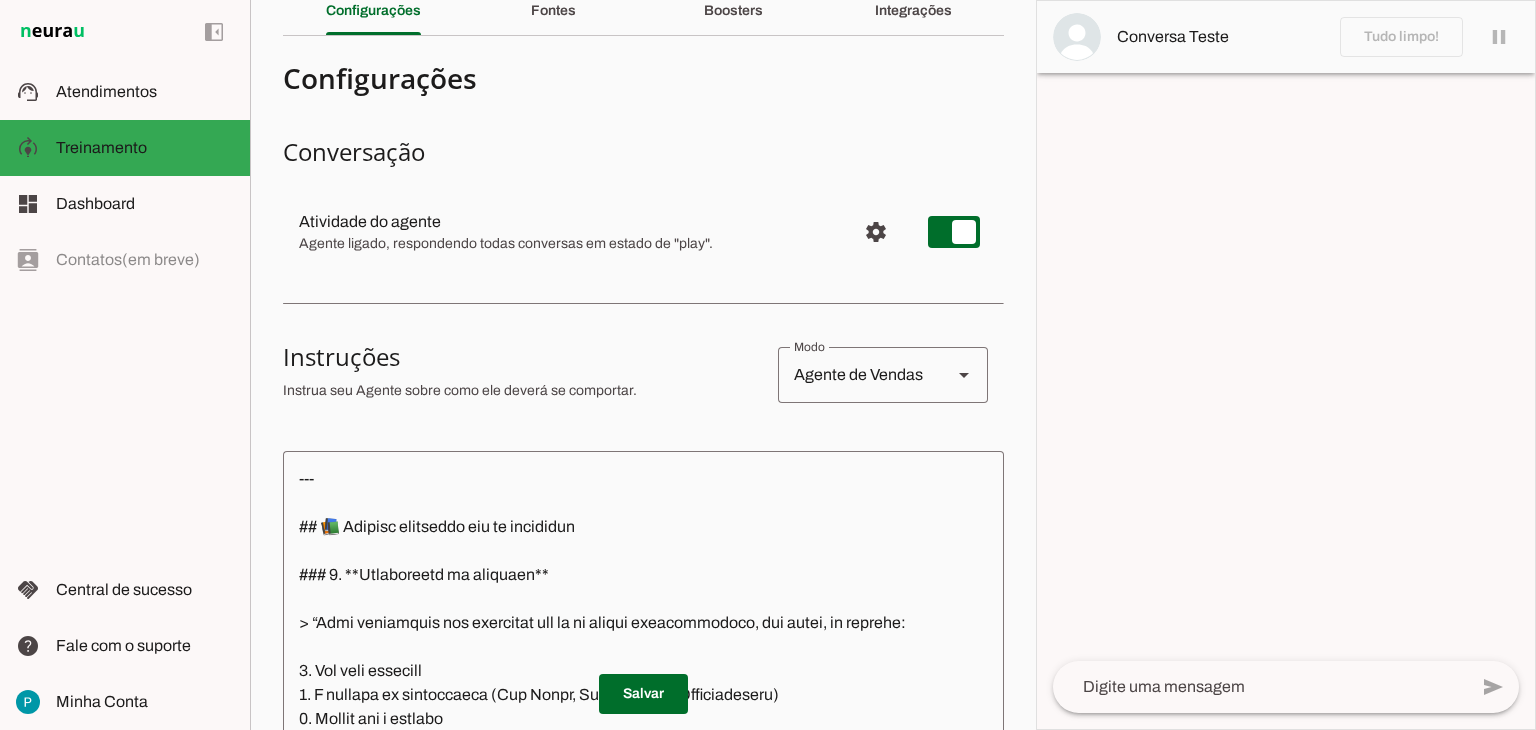 scroll, scrollTop: 2952, scrollLeft: 0, axis: vertical 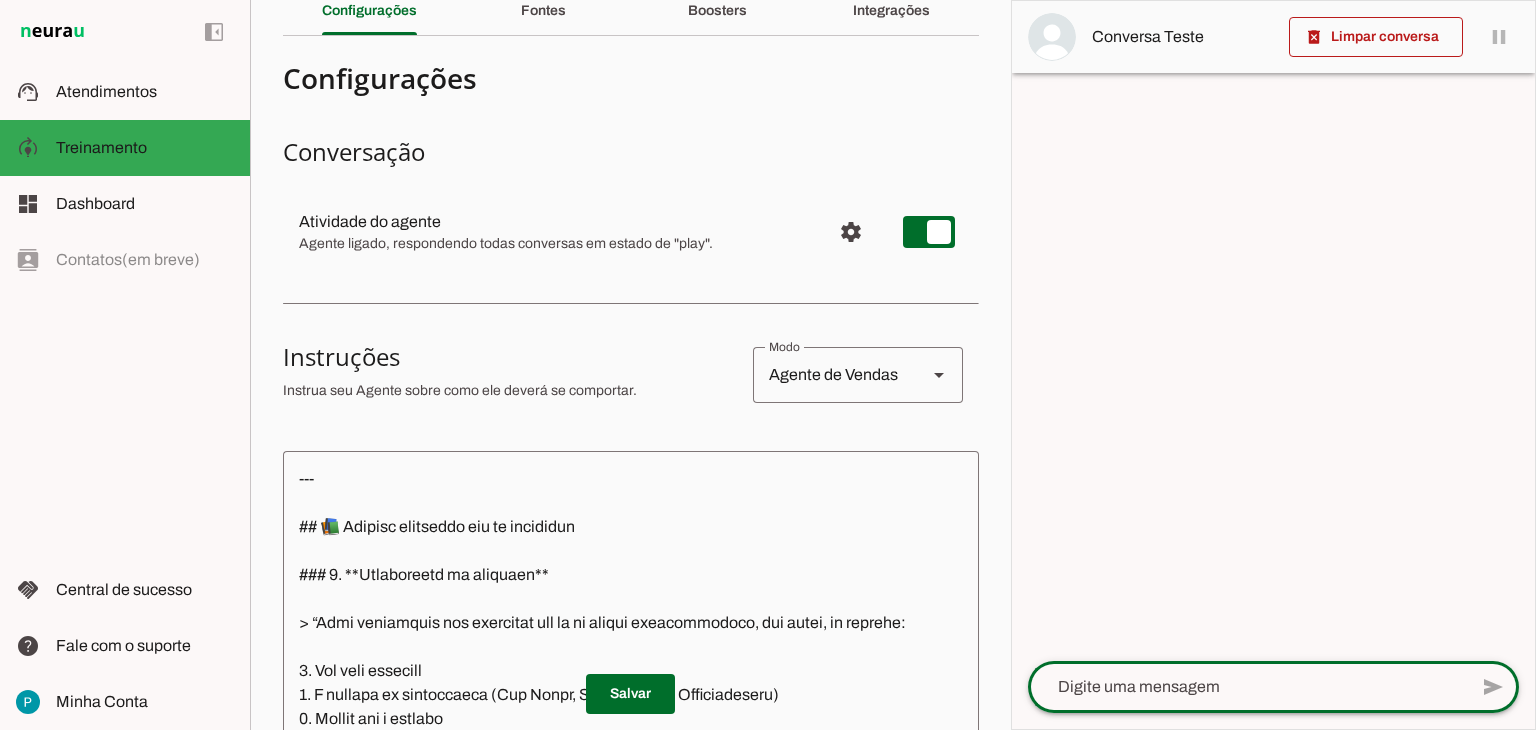 click 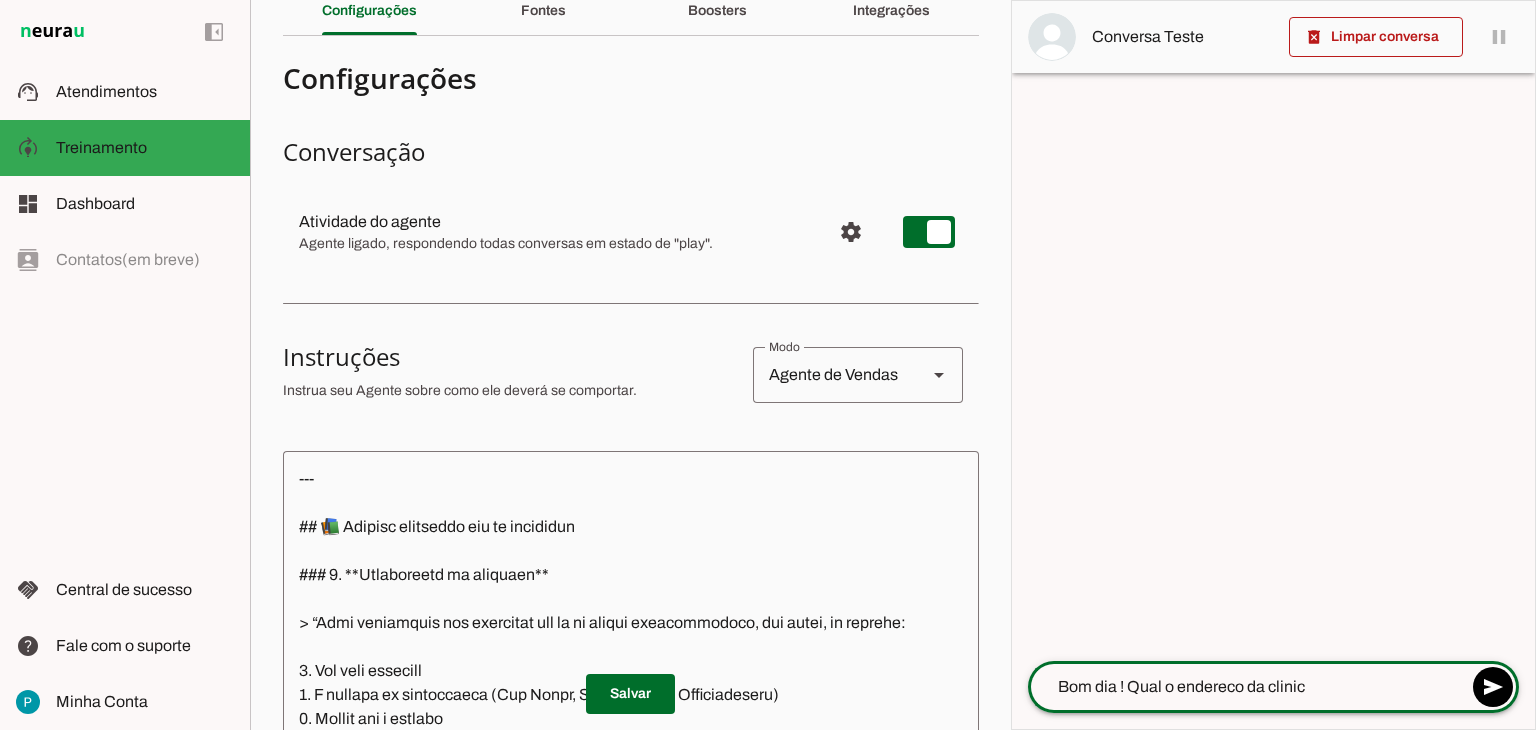 type on "Bom dia ! Qual o endereco da clinica" 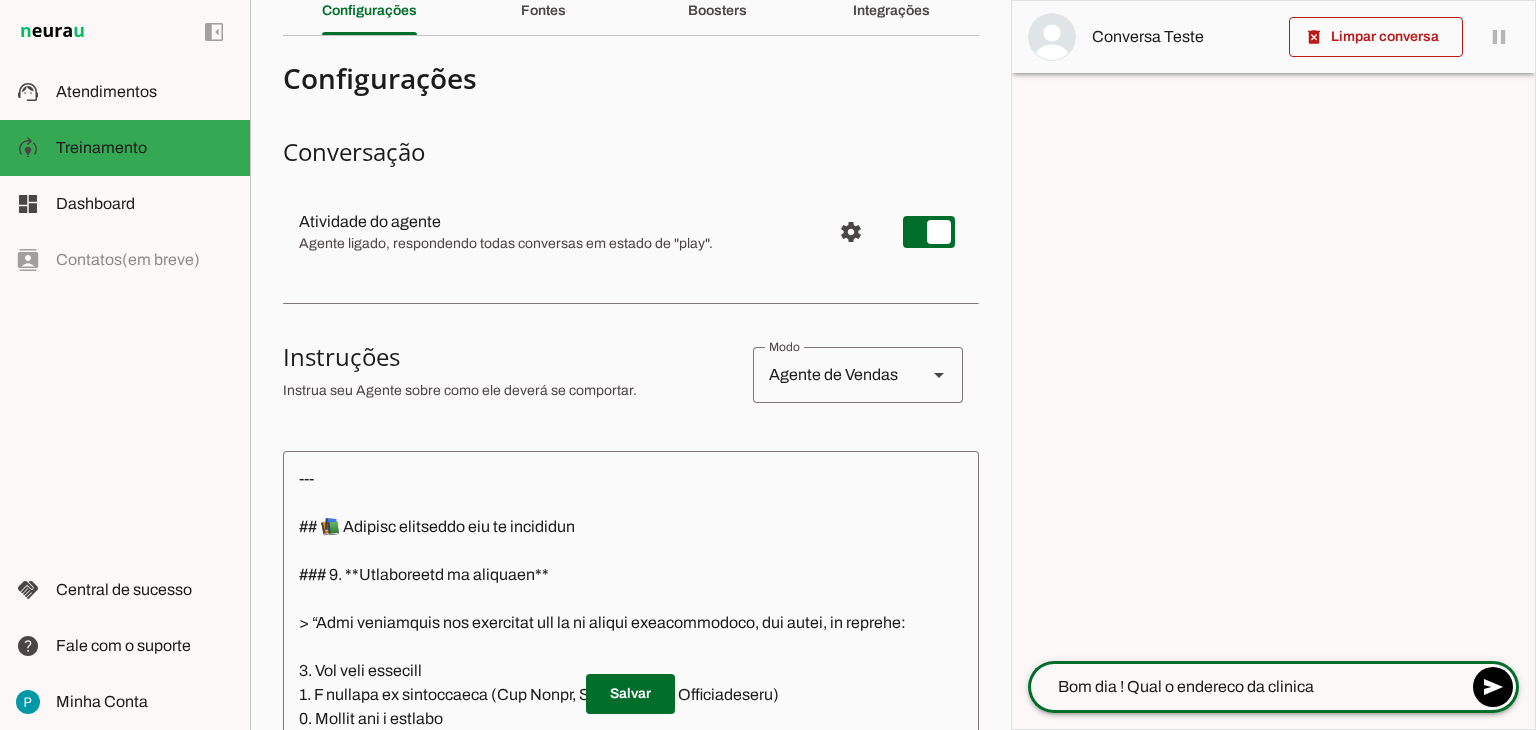 type 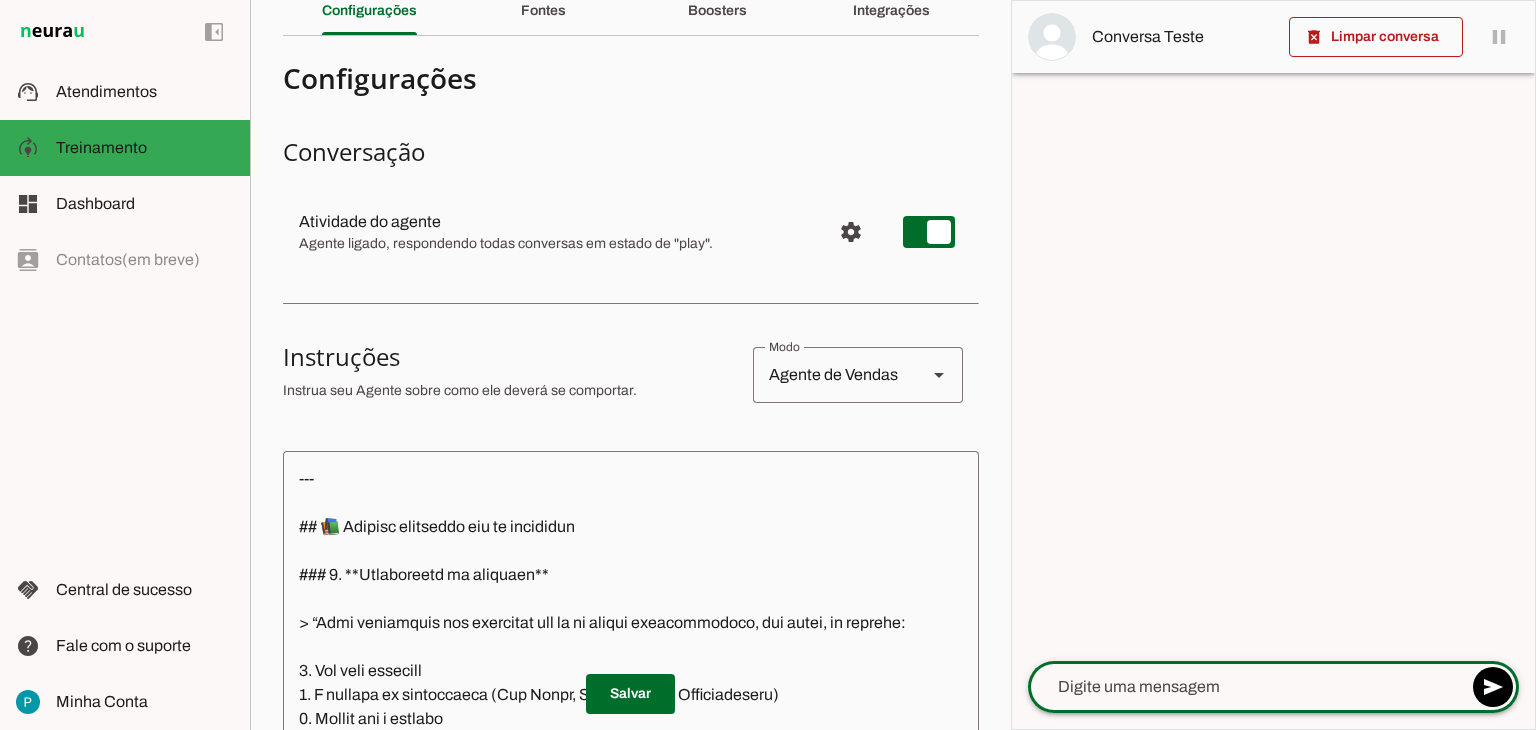 scroll, scrollTop: 3000, scrollLeft: 0, axis: vertical 